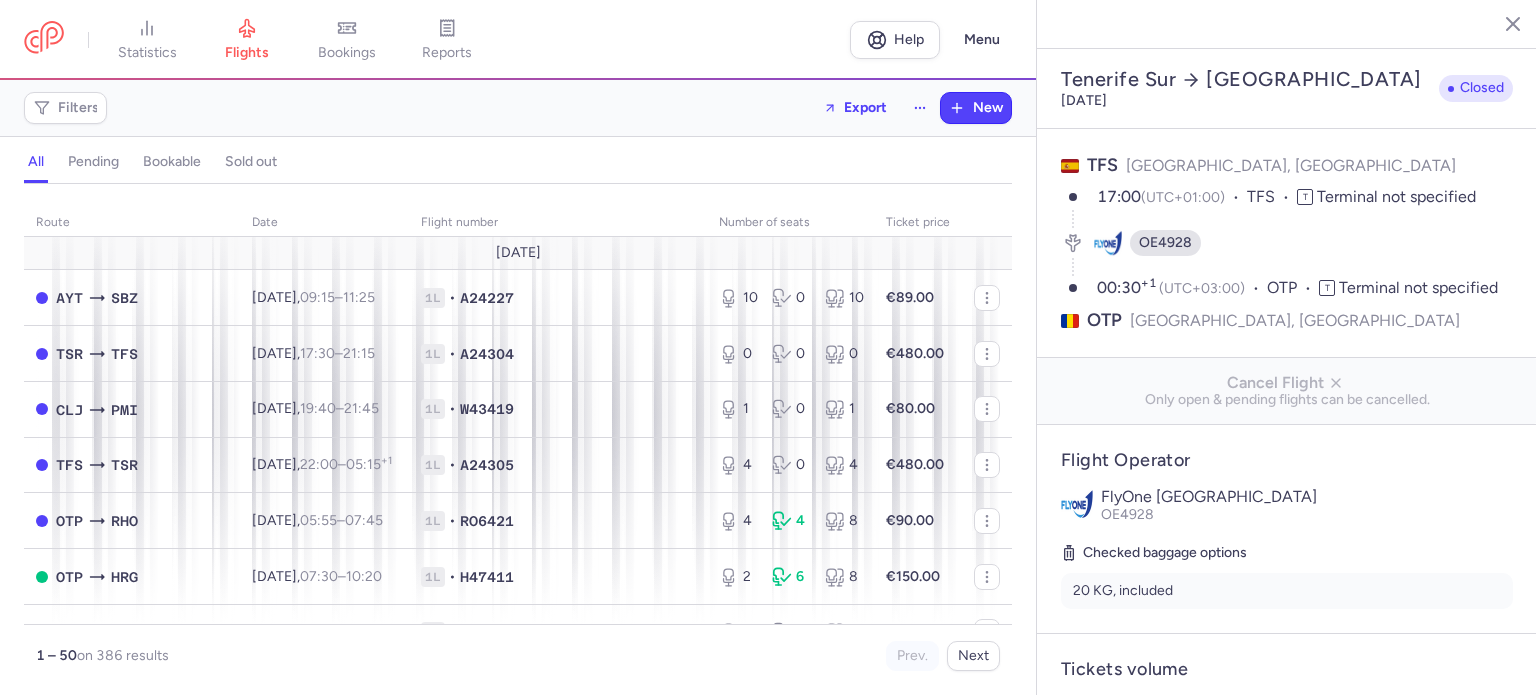 select on "days" 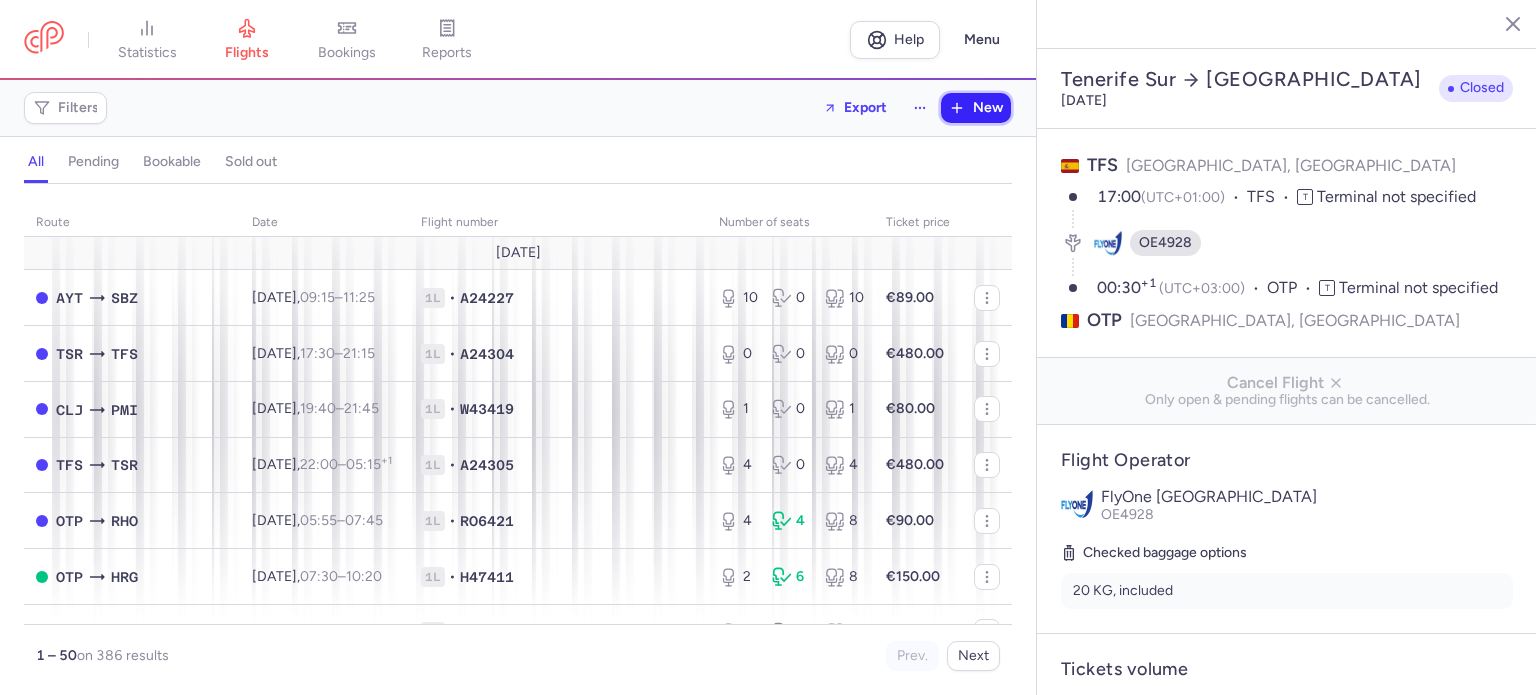 click on "New" at bounding box center [988, 108] 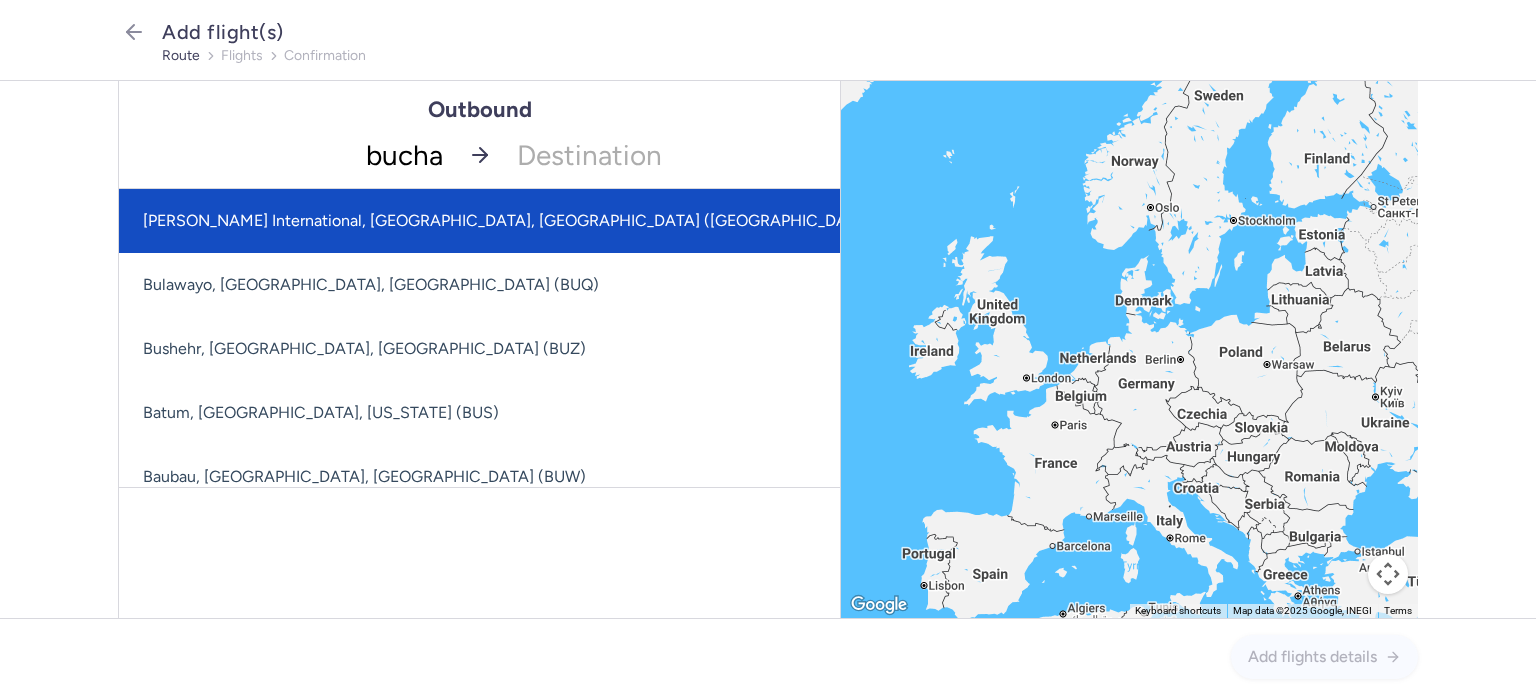 type on "buchar" 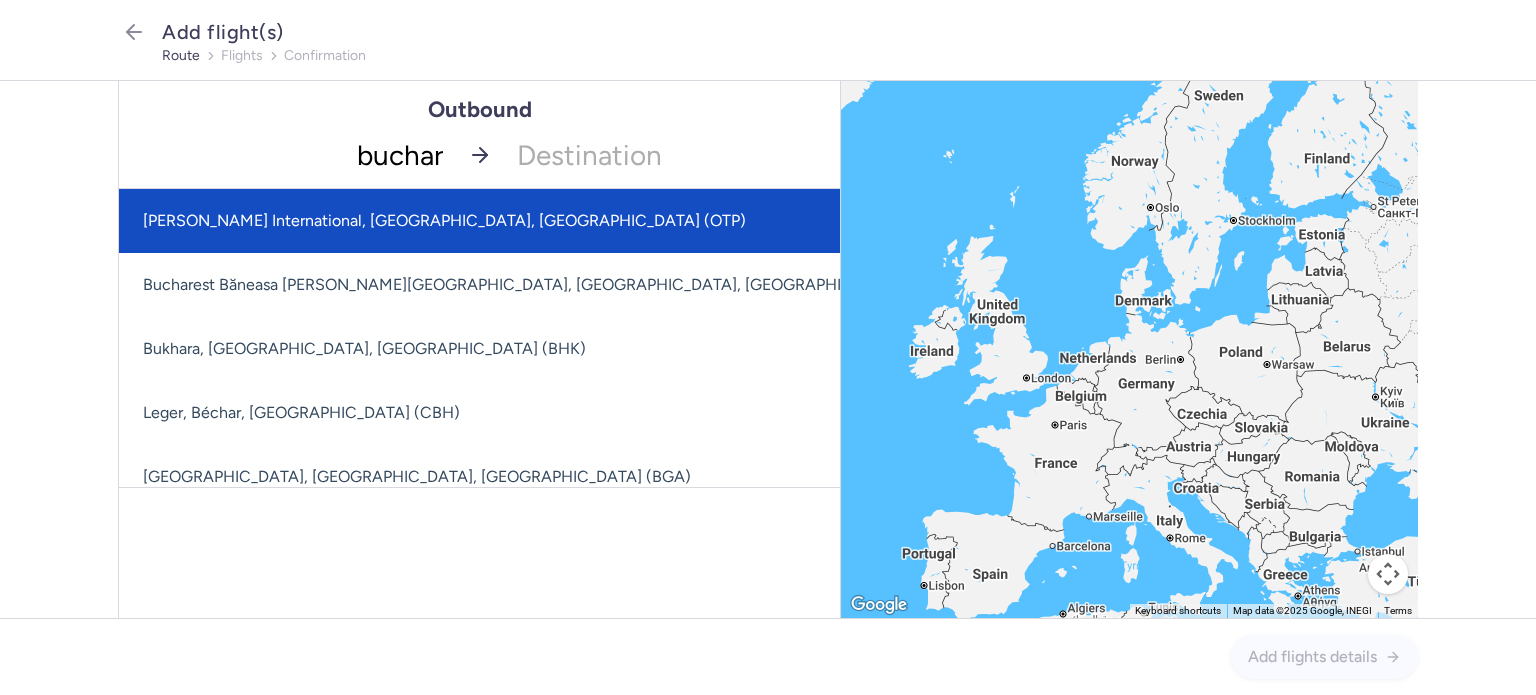 click on "[PERSON_NAME] International, [GEOGRAPHIC_DATA], [GEOGRAPHIC_DATA] (OTP)" 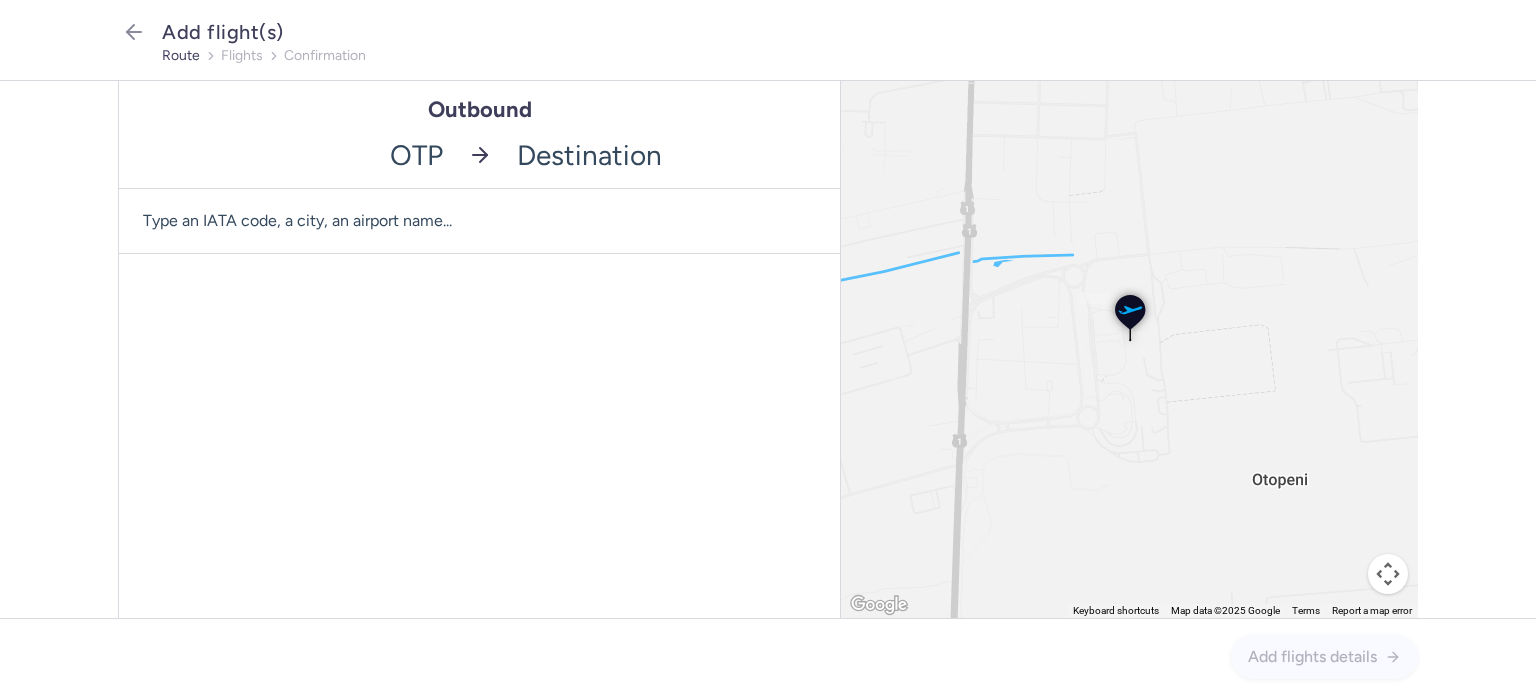 click 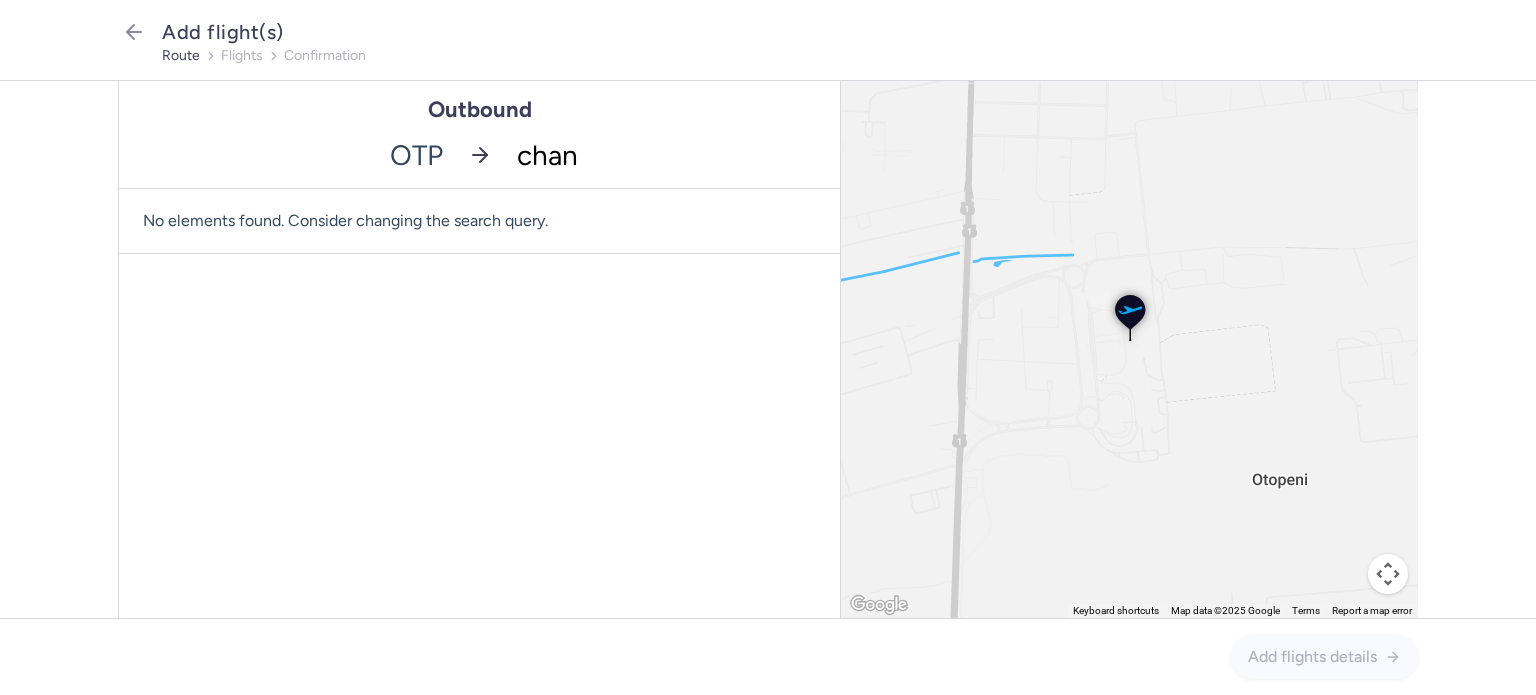 type on "chani" 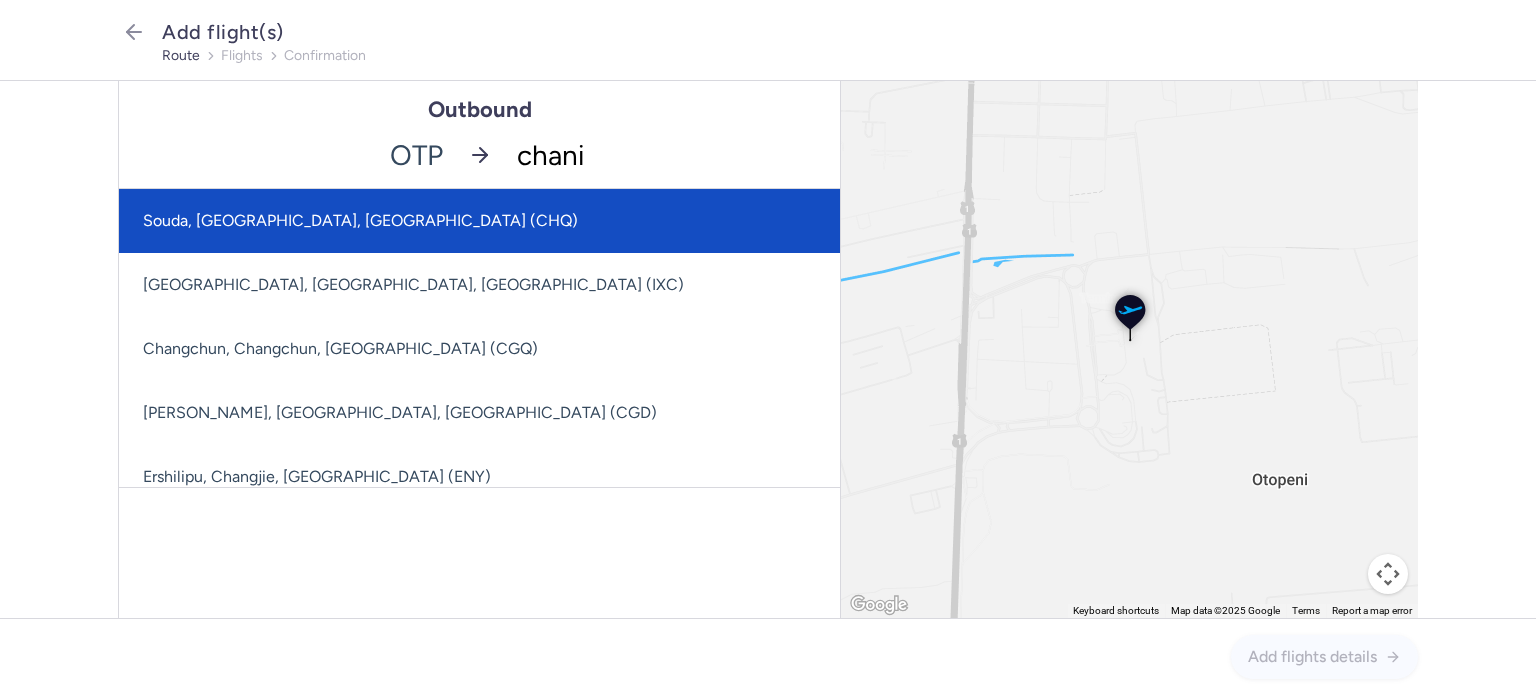 click on "Souda, [GEOGRAPHIC_DATA], [GEOGRAPHIC_DATA] (CHQ)" 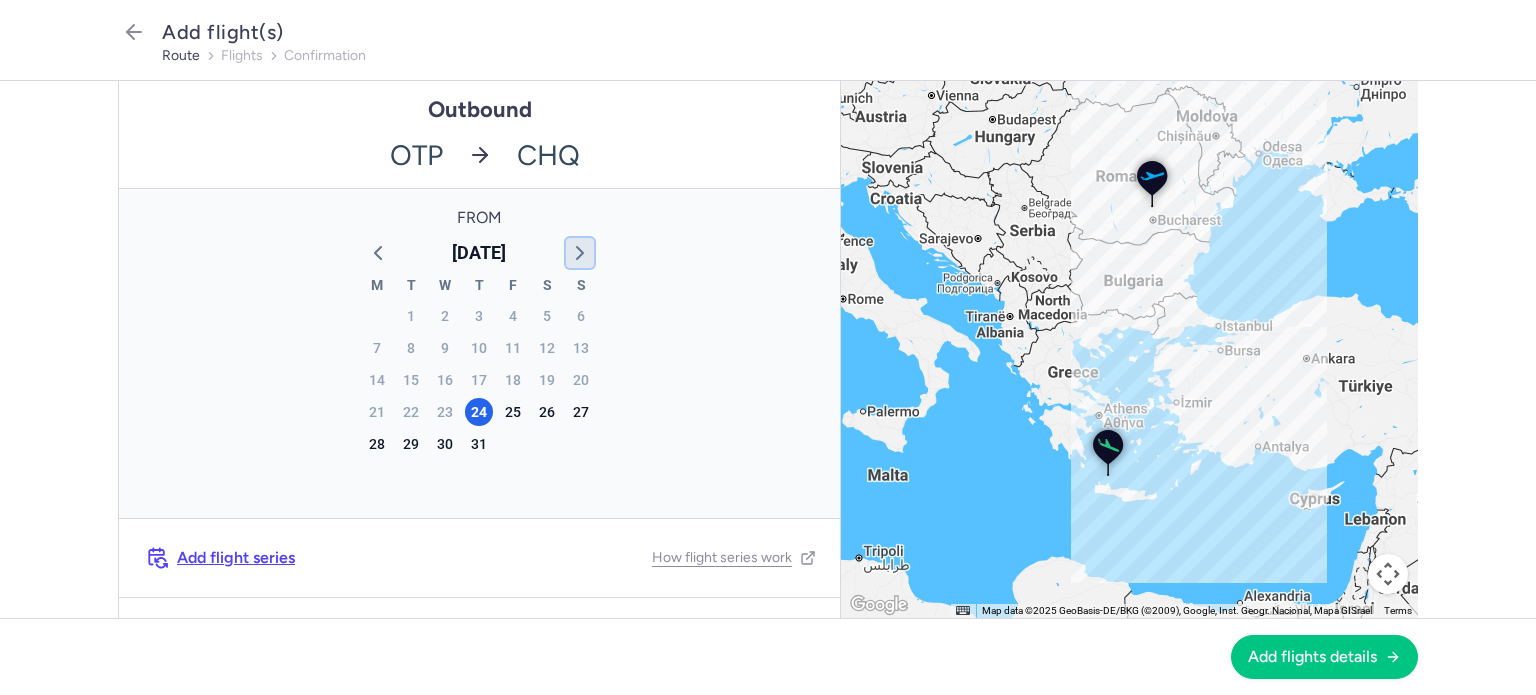 click 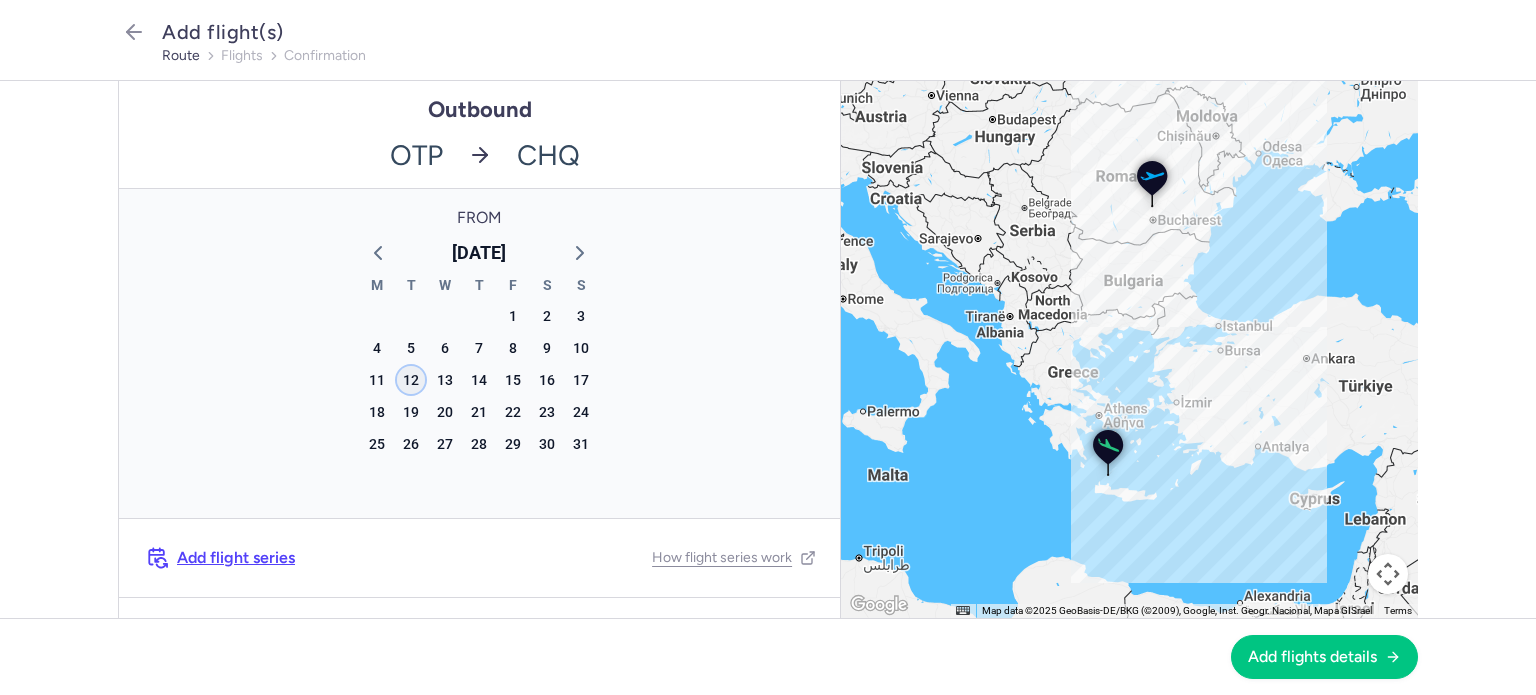 click on "12" 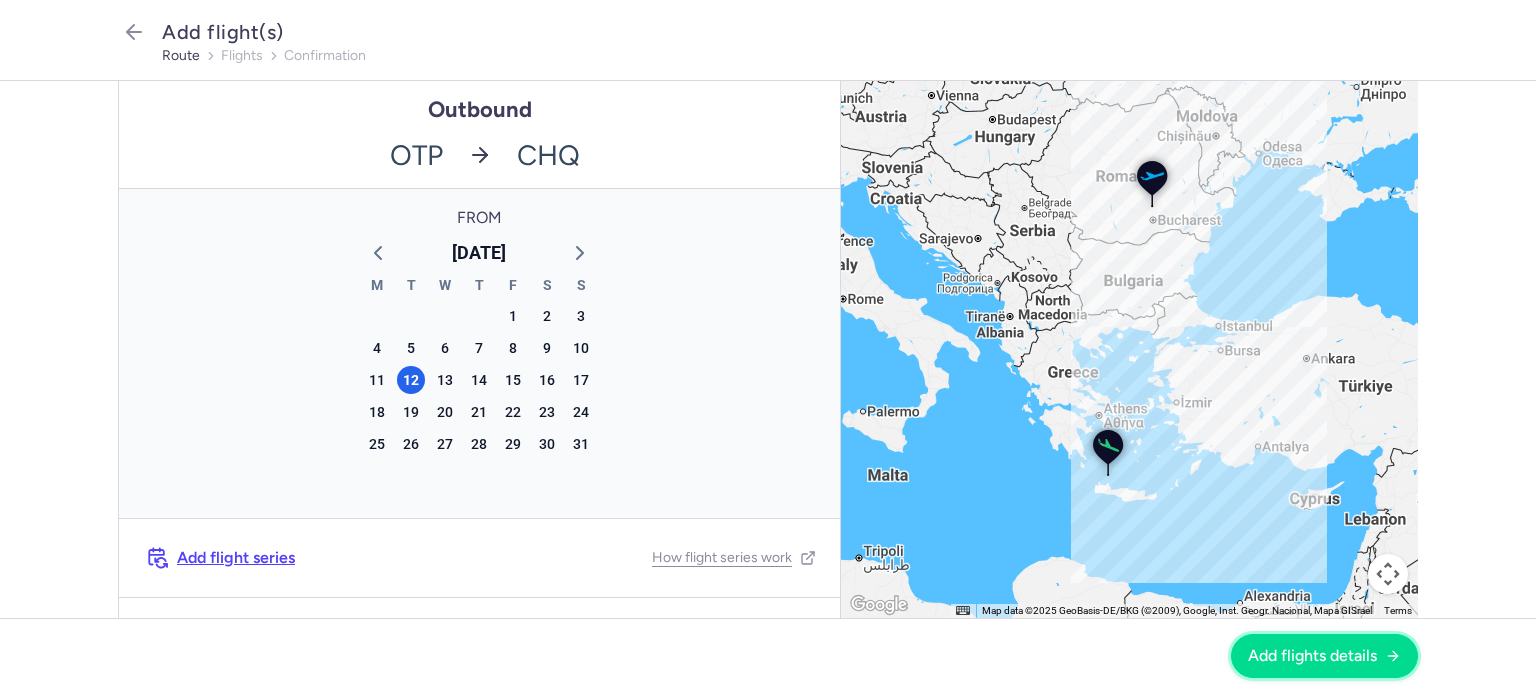 click on "Add flights details" at bounding box center [1312, 656] 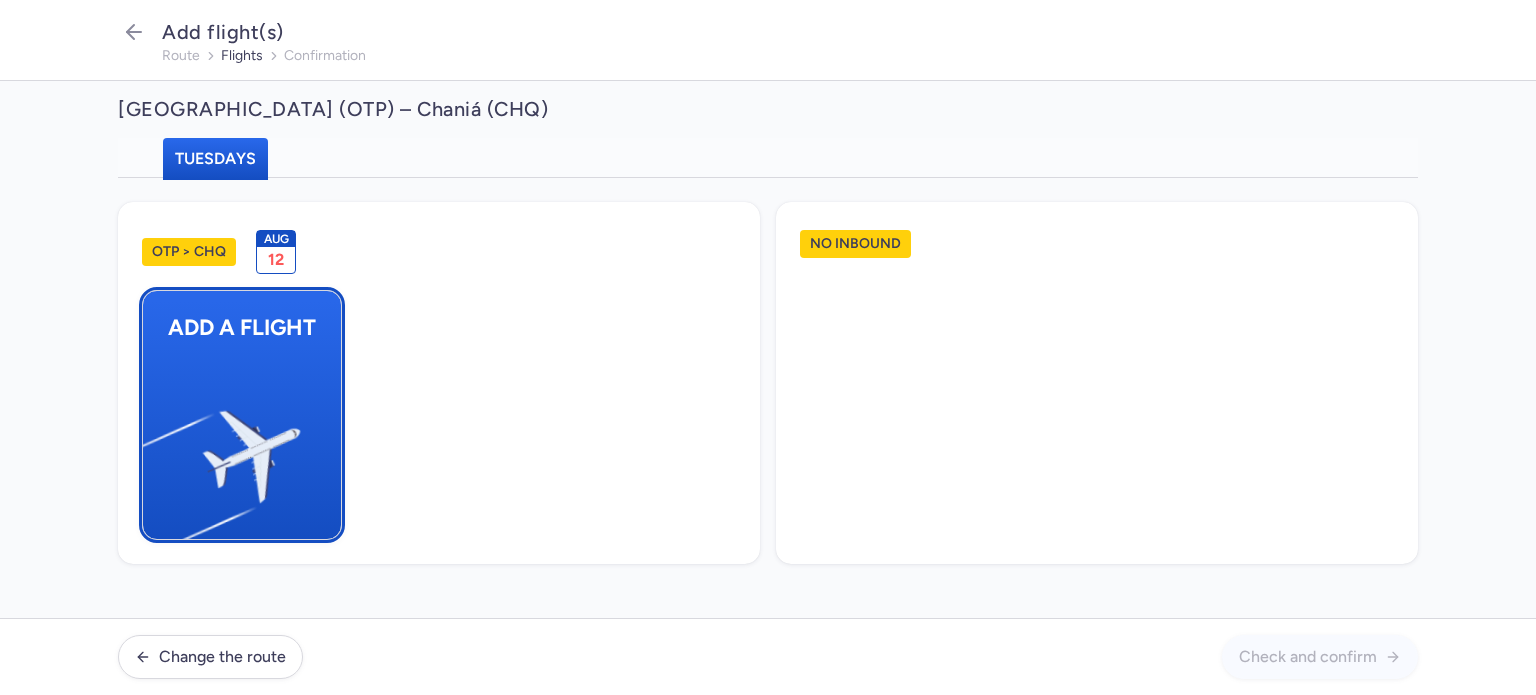 click at bounding box center (153, 448) 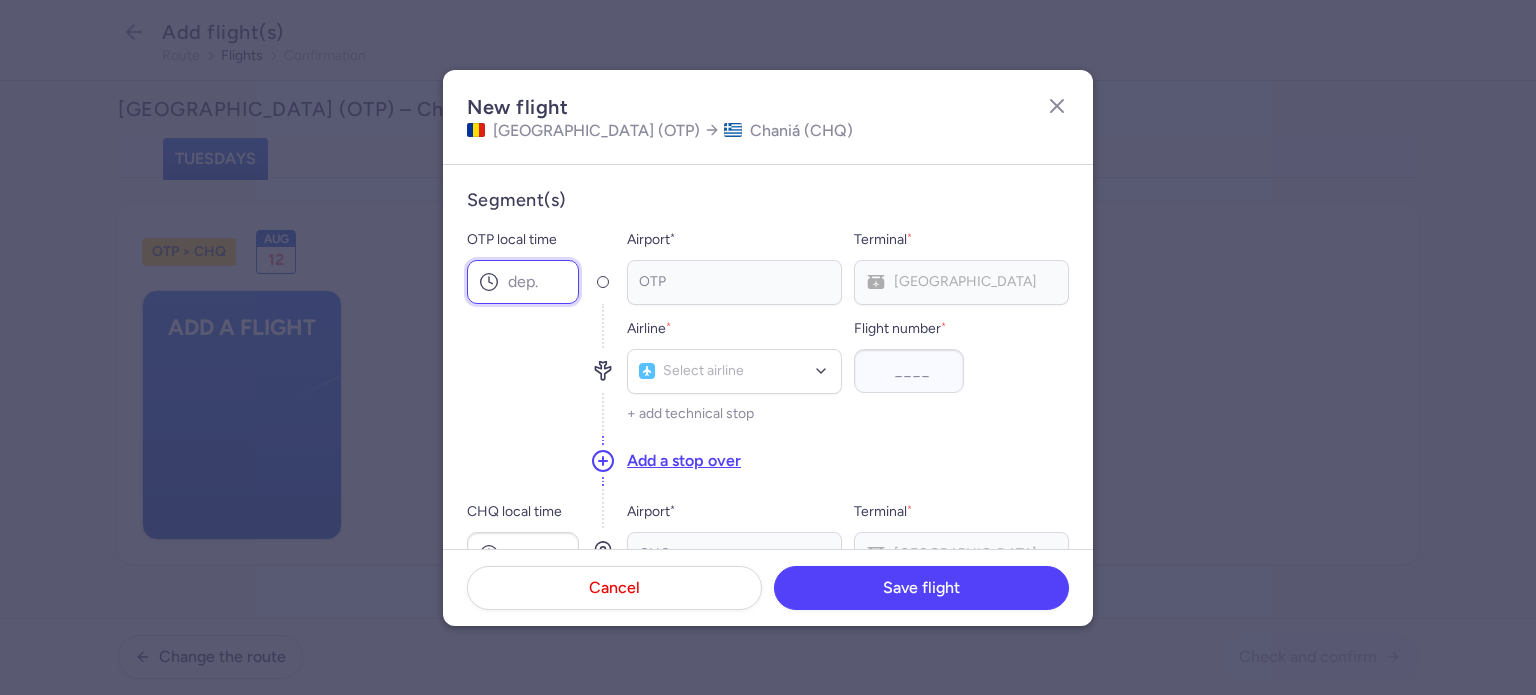 click on "OTP local time" at bounding box center (523, 282) 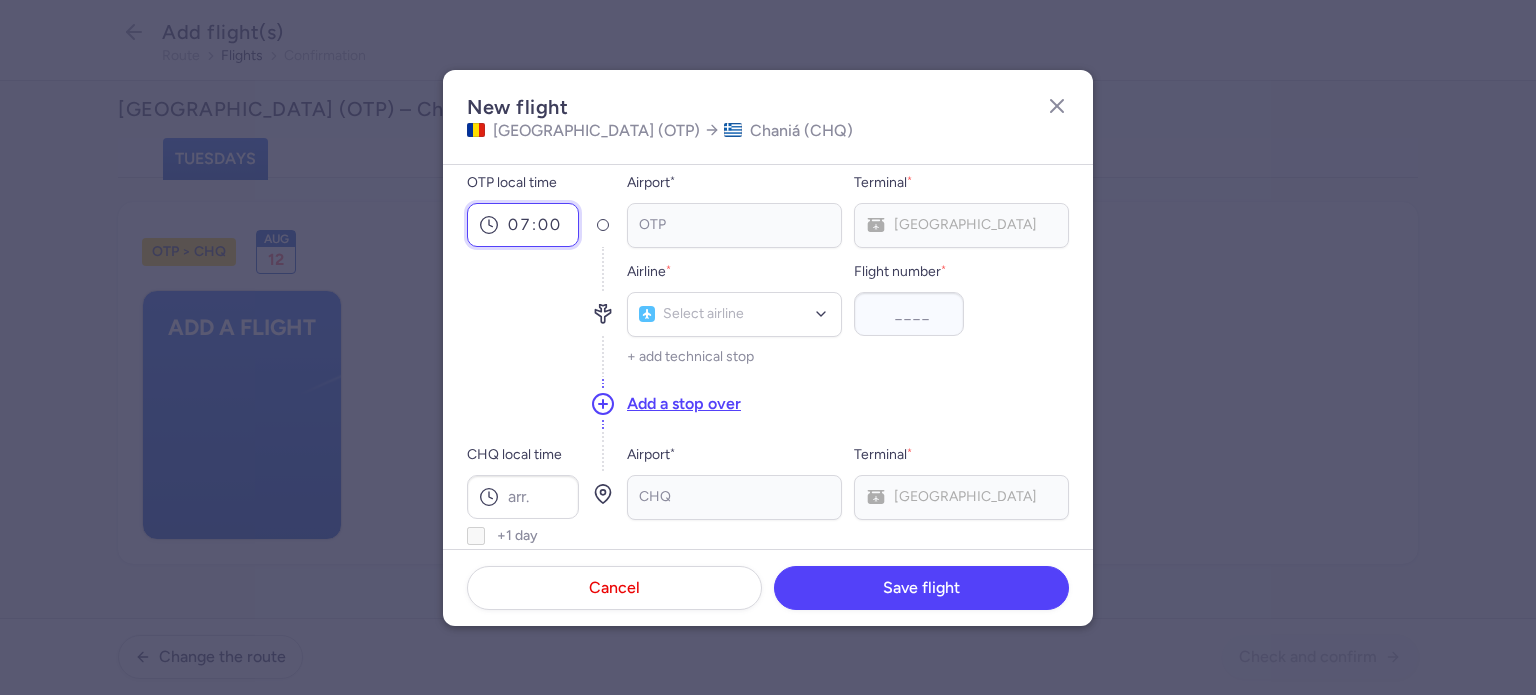 scroll, scrollTop: 200, scrollLeft: 0, axis: vertical 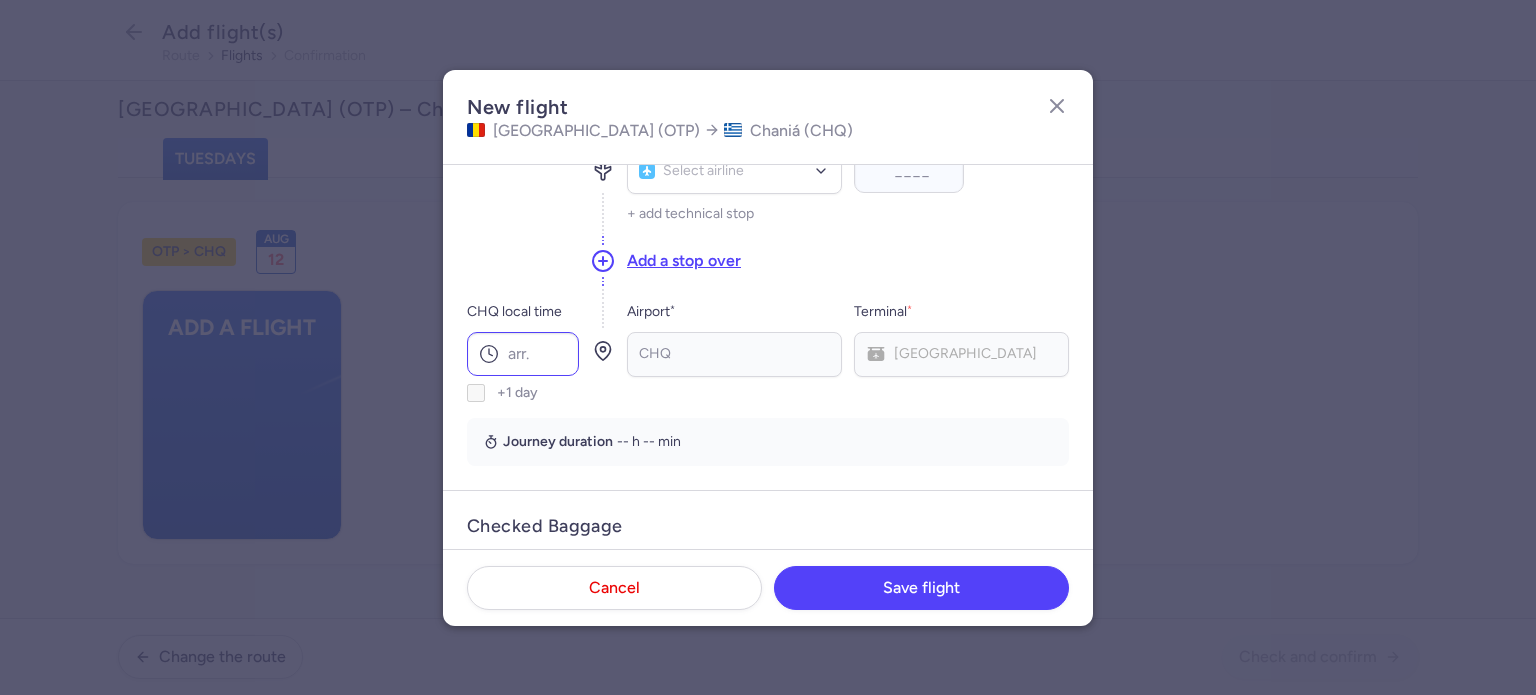 type on "07:00" 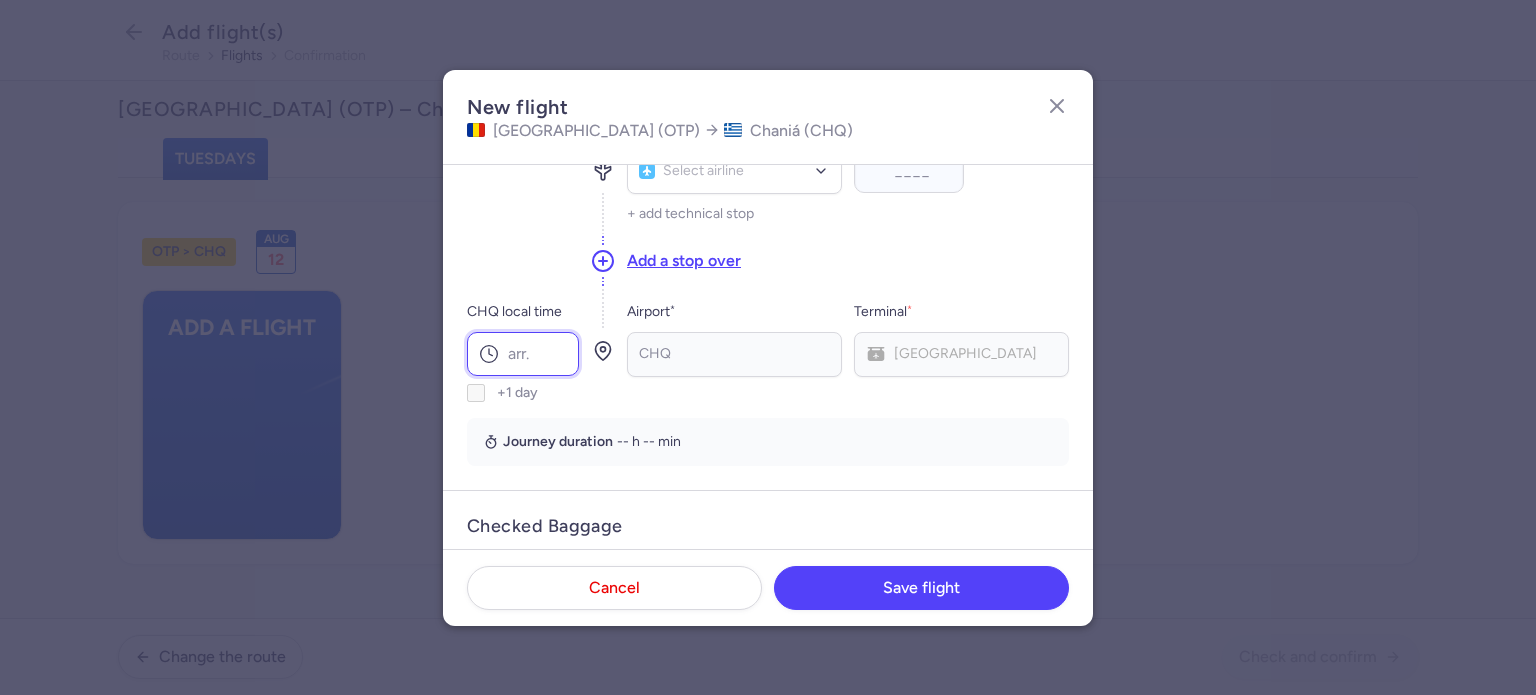 drag, startPoint x: 535, startPoint y: 355, endPoint x: 518, endPoint y: 353, distance: 17.117243 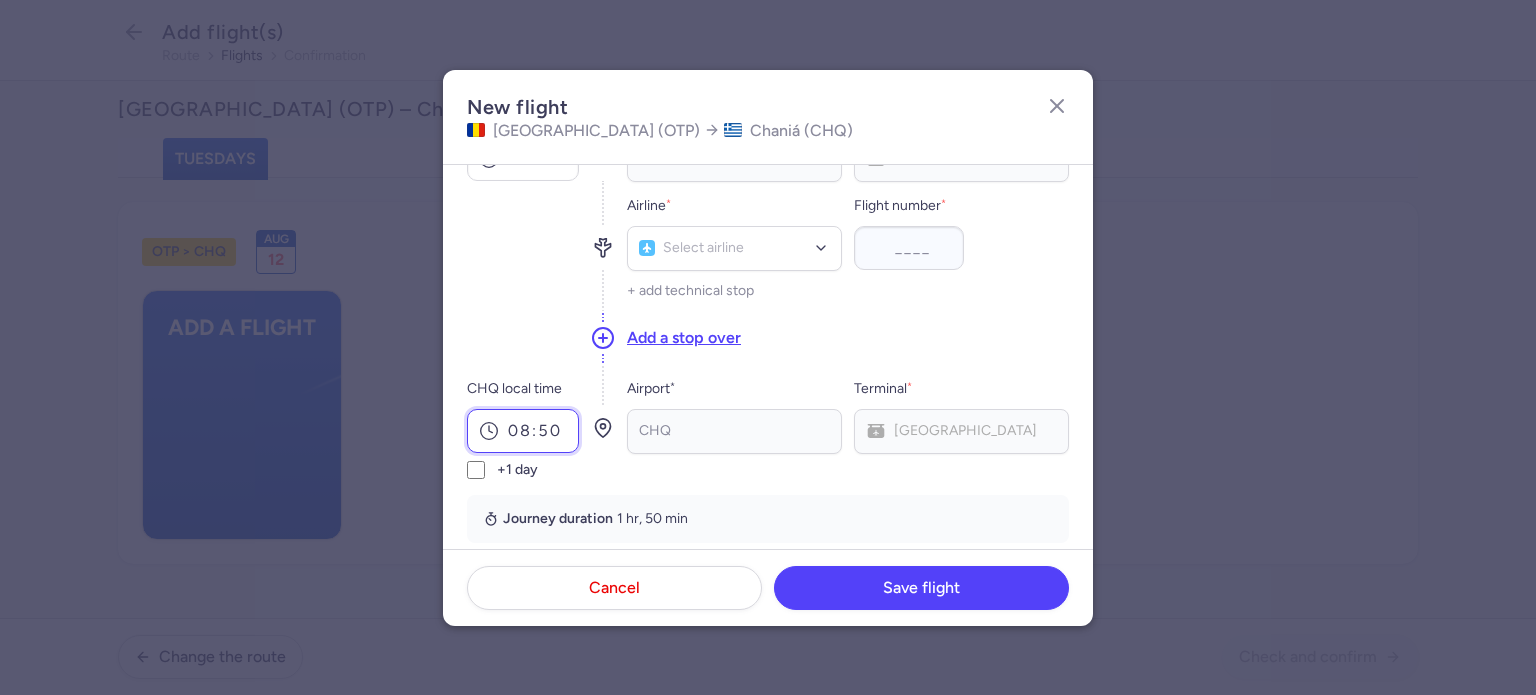 scroll, scrollTop: 0, scrollLeft: 0, axis: both 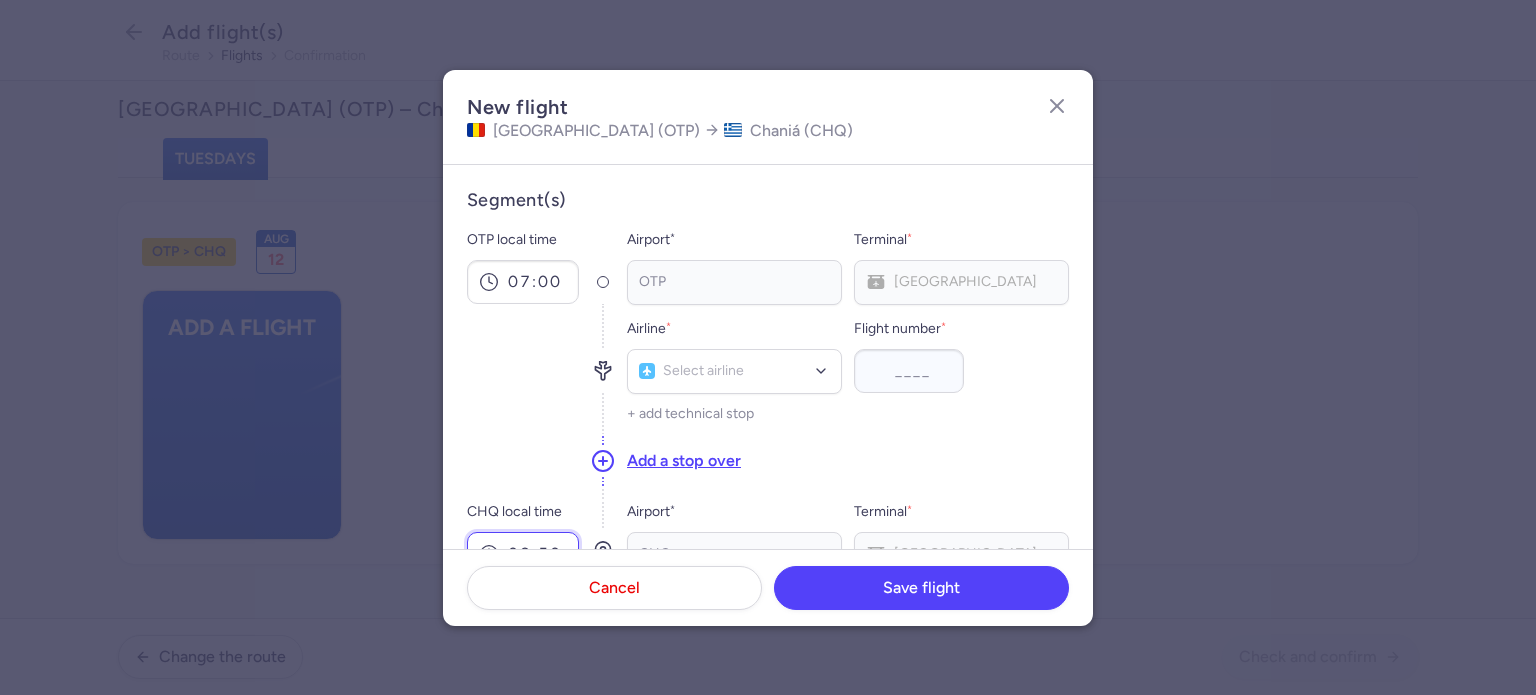type on "08:50" 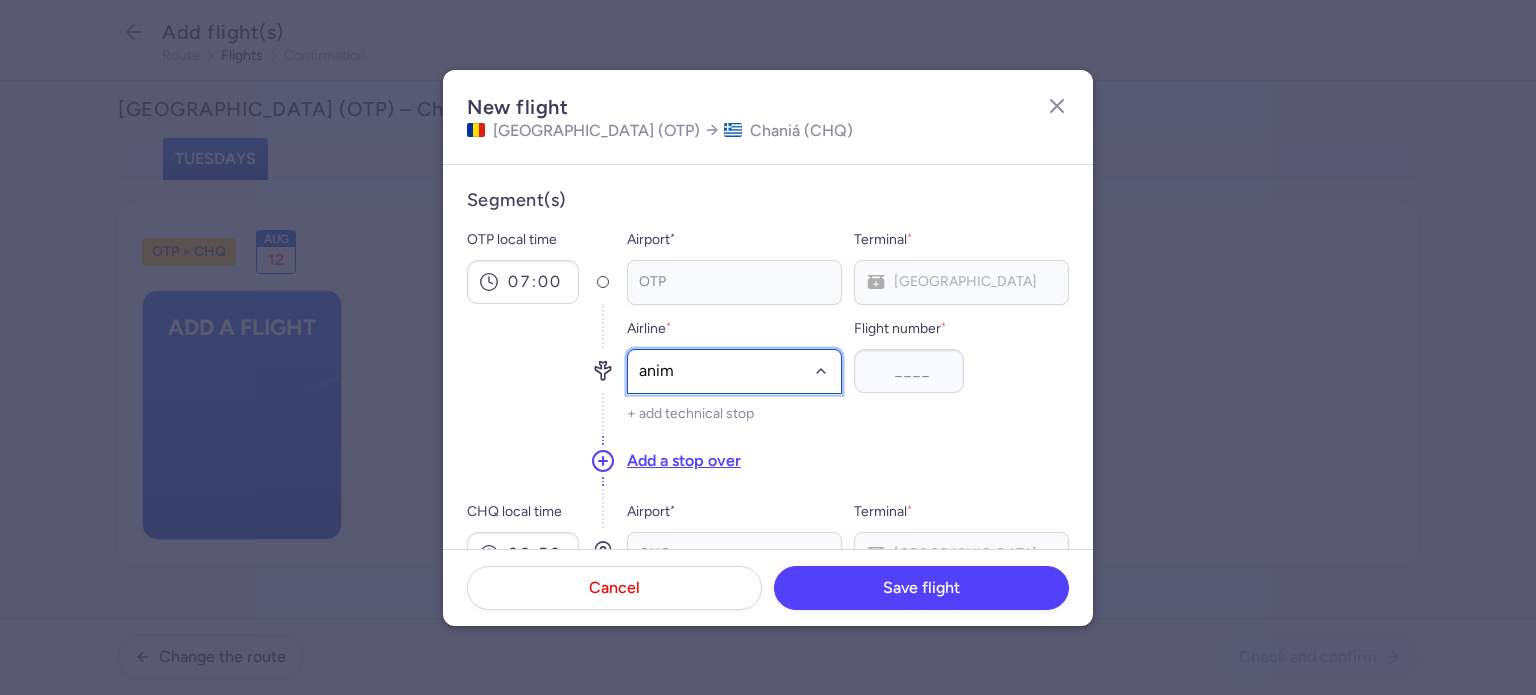 type on "anima" 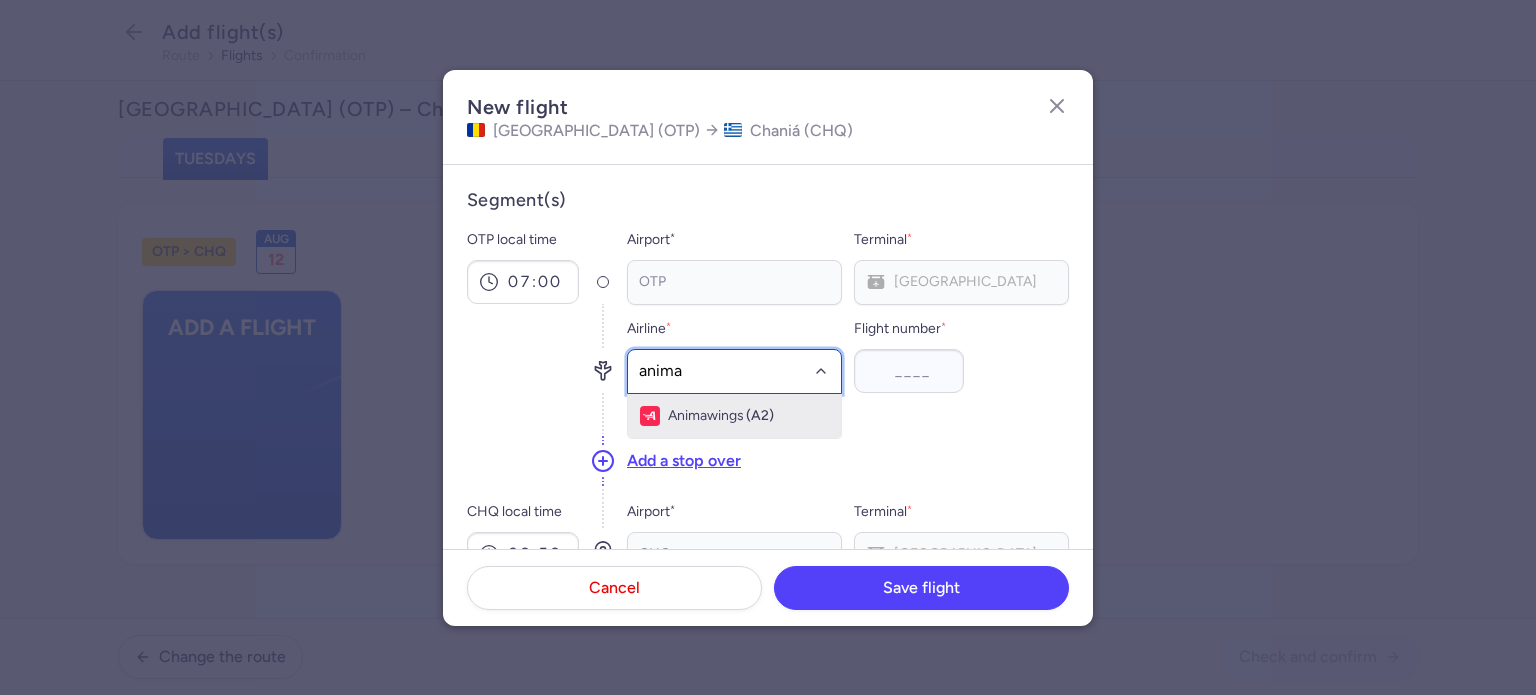click on "Animawings" at bounding box center (706, 416) 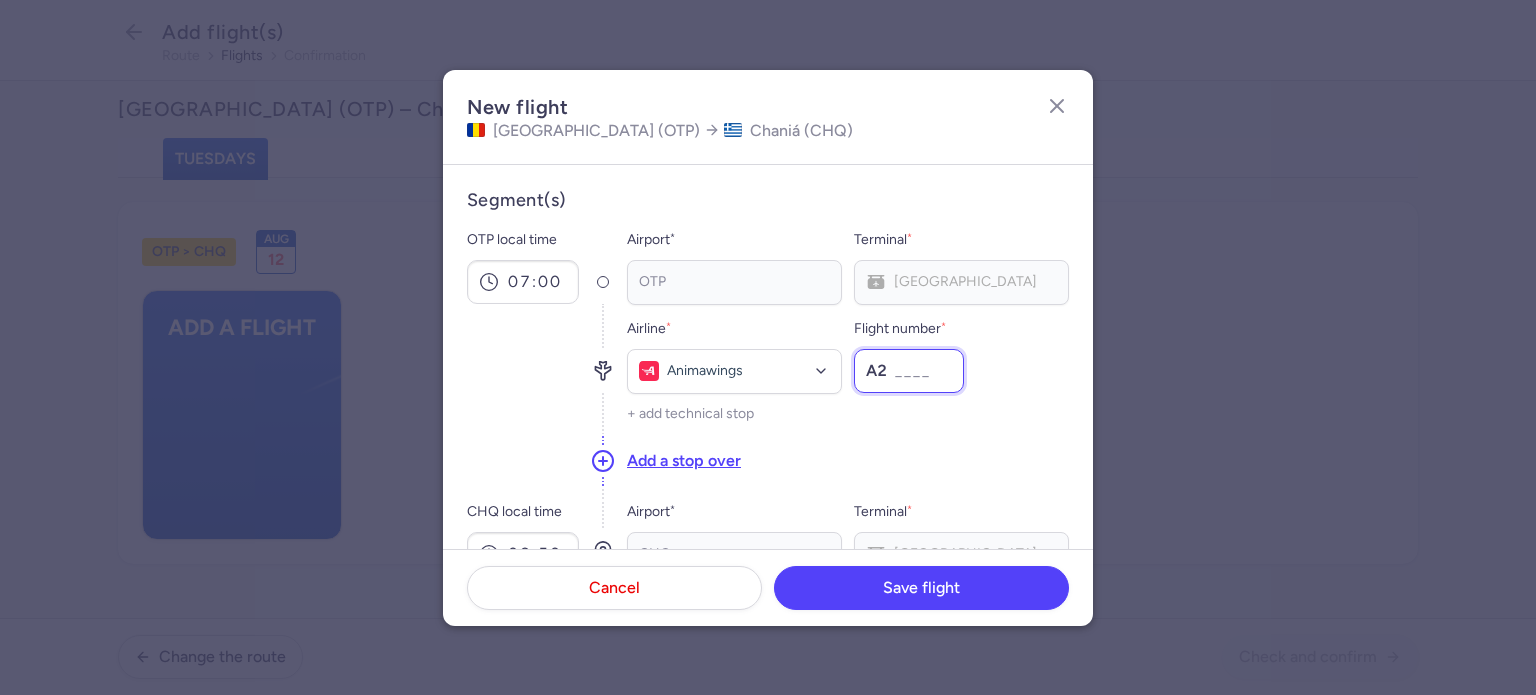 paste on "4150" 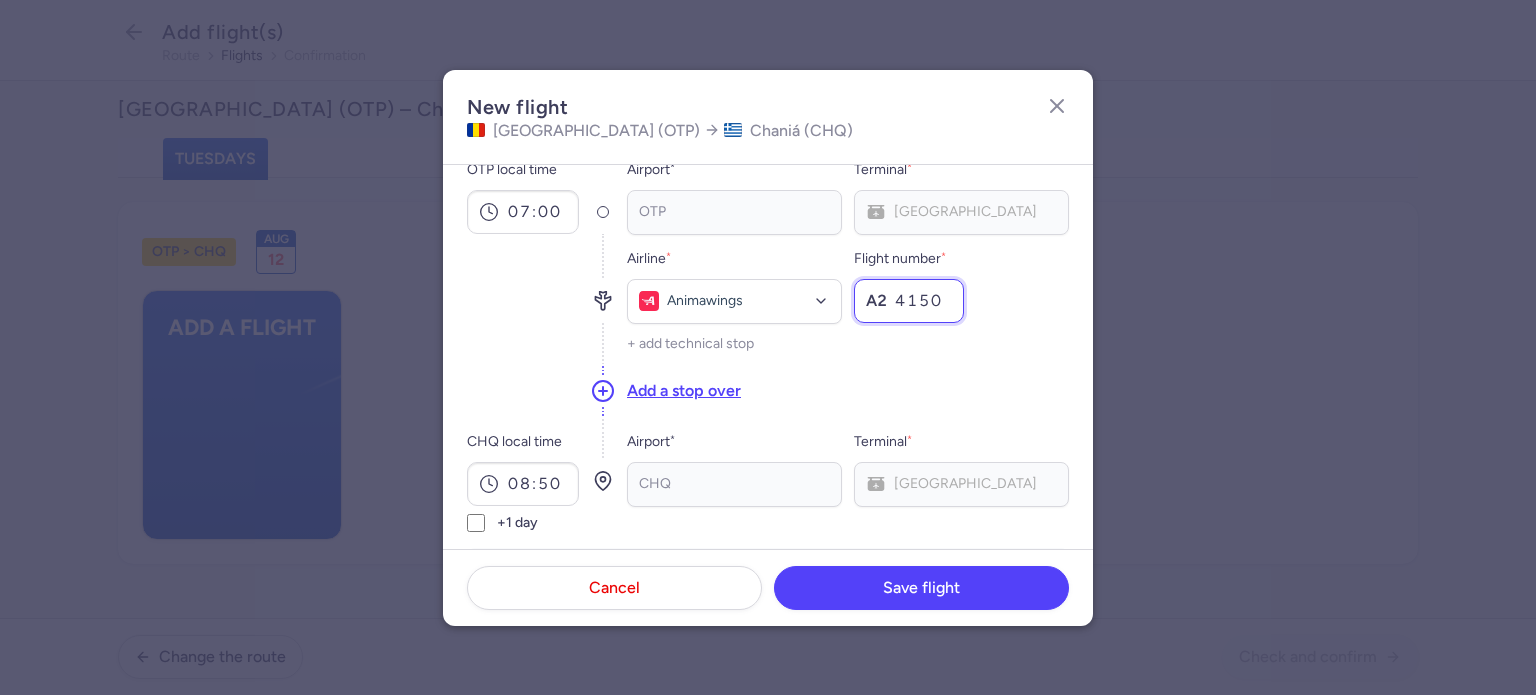scroll, scrollTop: 100, scrollLeft: 0, axis: vertical 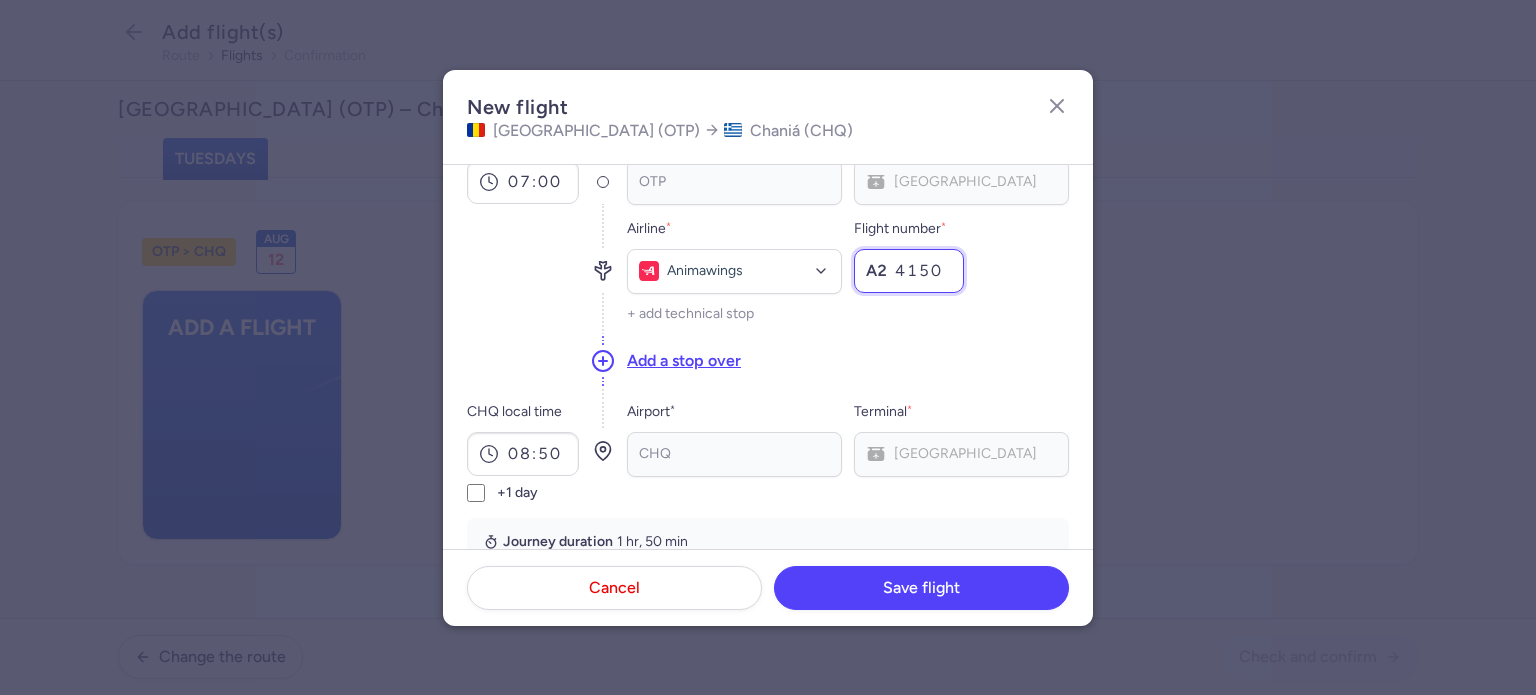 type on "4150" 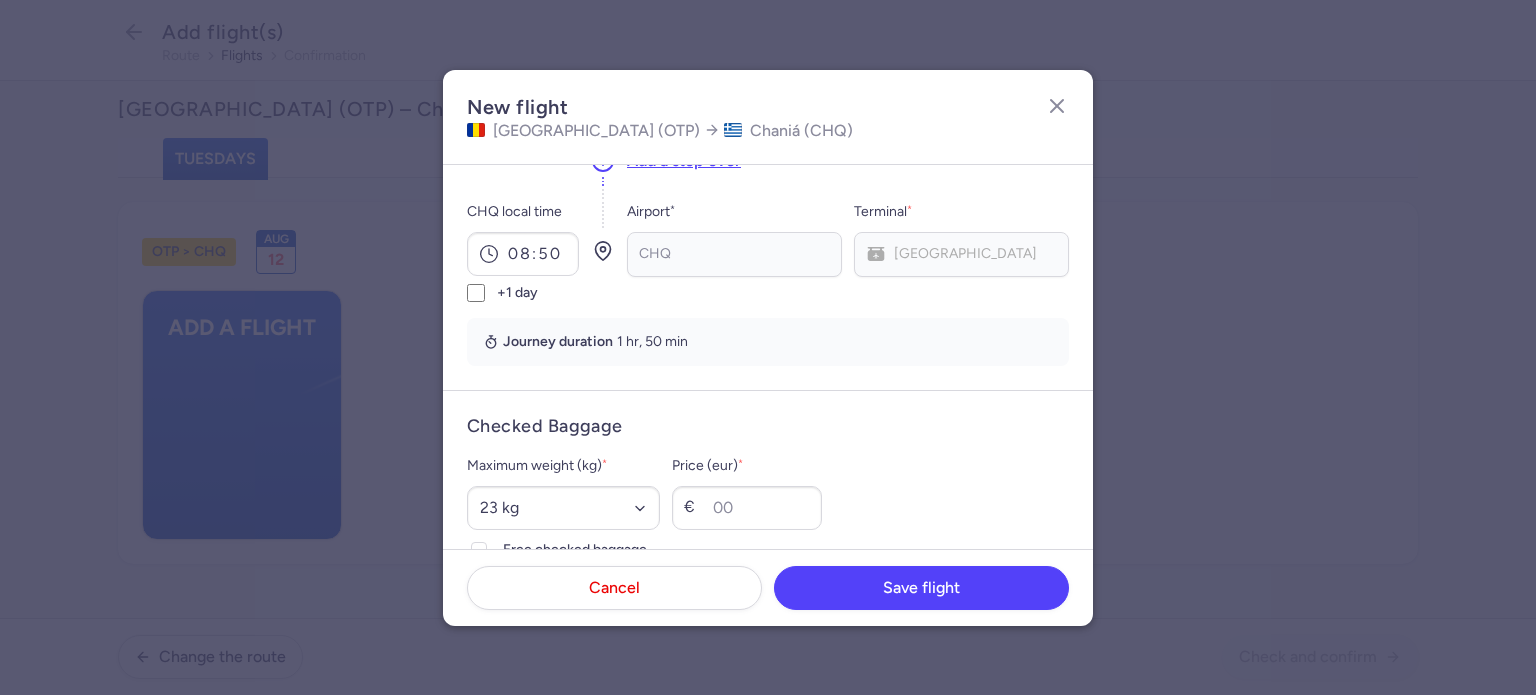 scroll, scrollTop: 400, scrollLeft: 0, axis: vertical 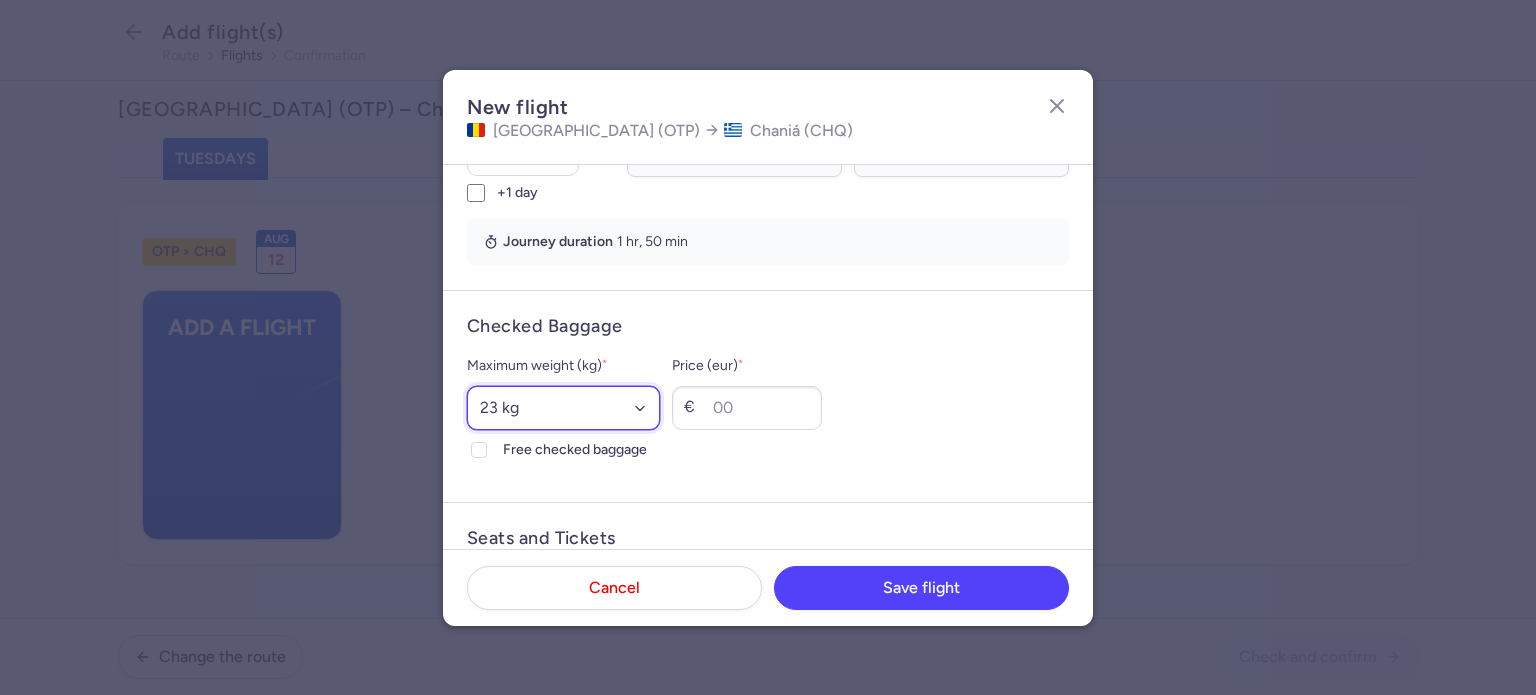 click on "Select an option 15 kg 16 kg 17 kg 18 kg 19 kg 20 kg 21 kg 22 kg 23 kg 24 kg 25 kg 26 kg 27 kg 28 kg 29 kg 30 kg 31 kg 32 kg 33 kg 34 kg 35 kg" at bounding box center (563, 408) 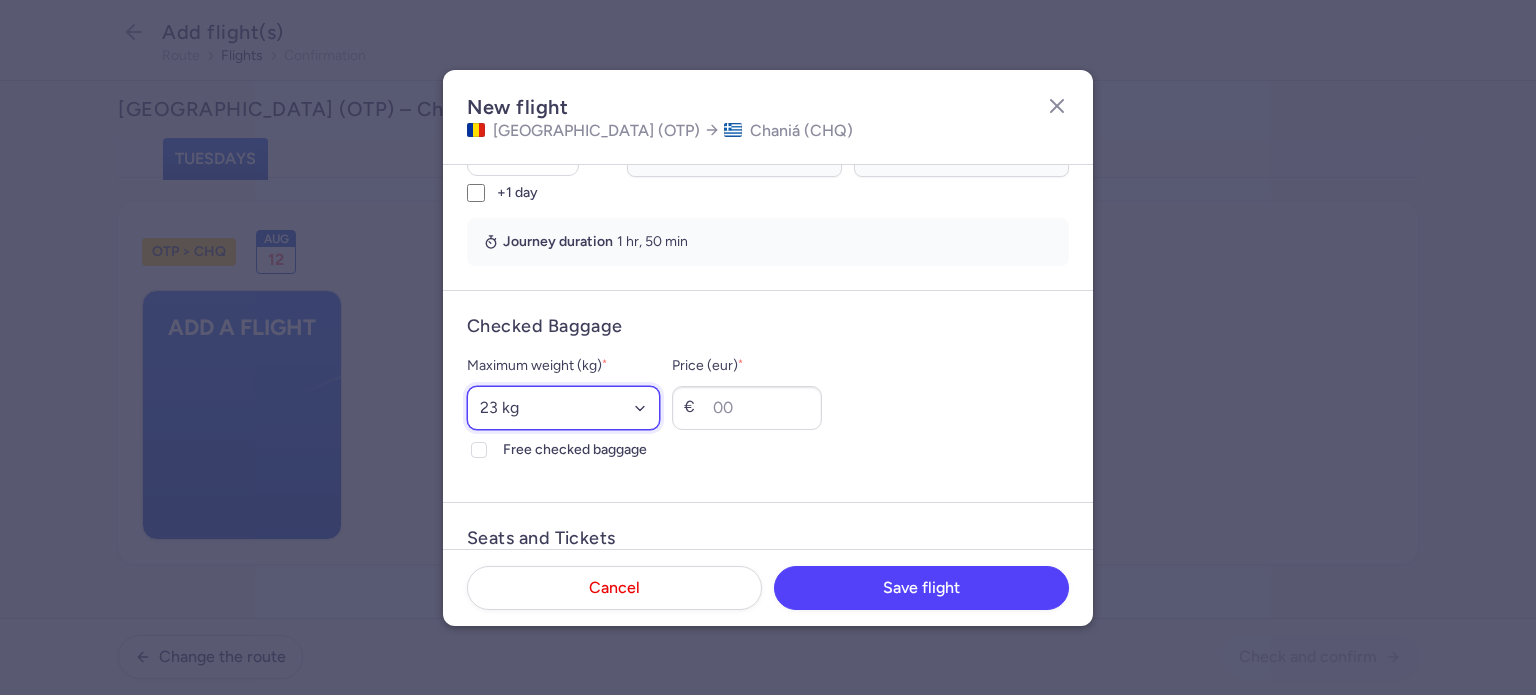 select on "20" 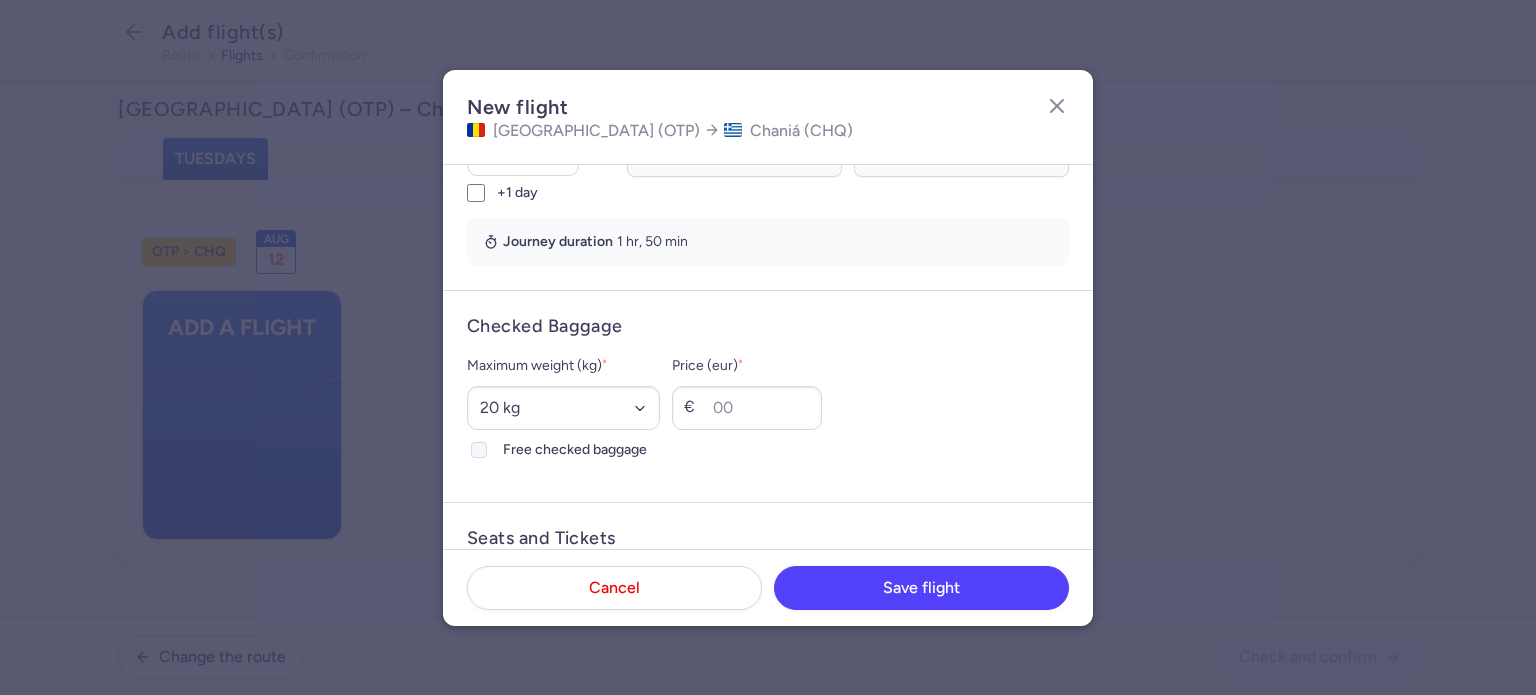 click 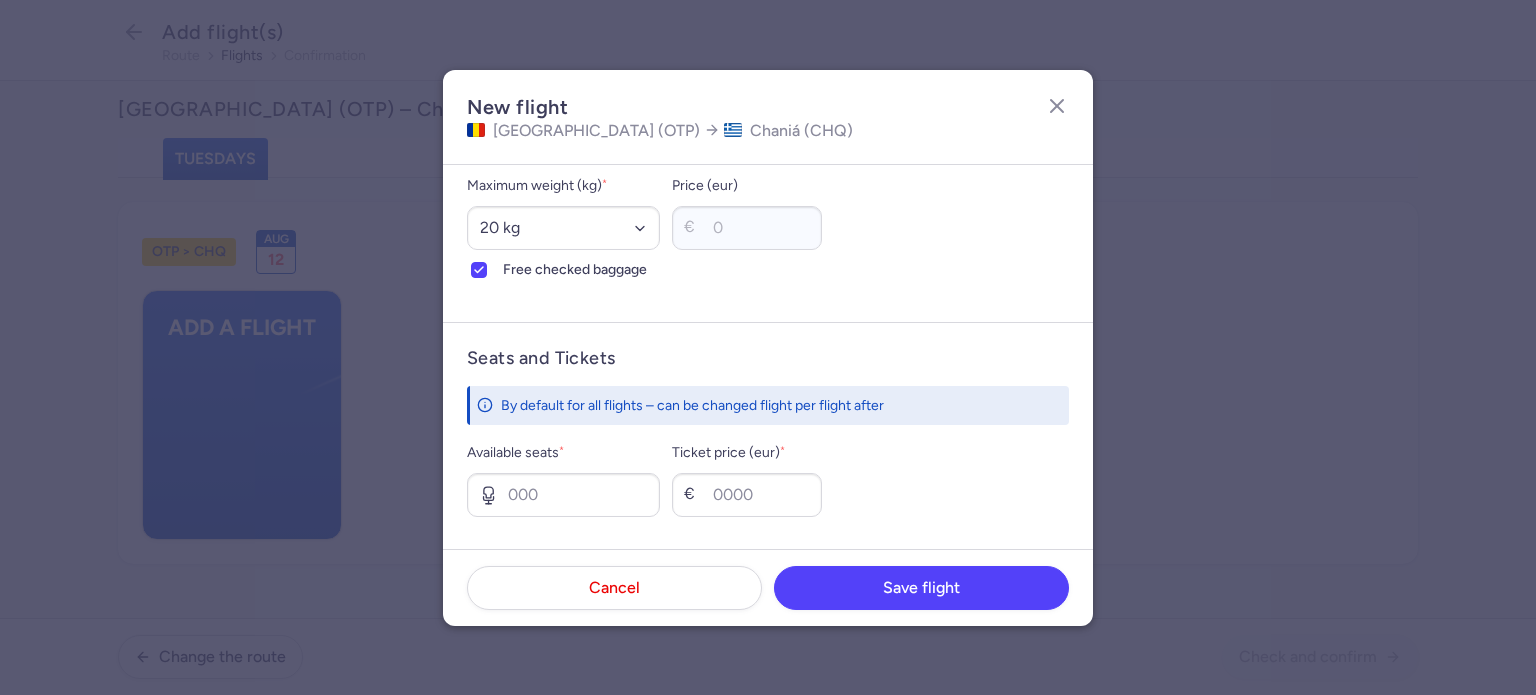 scroll, scrollTop: 600, scrollLeft: 0, axis: vertical 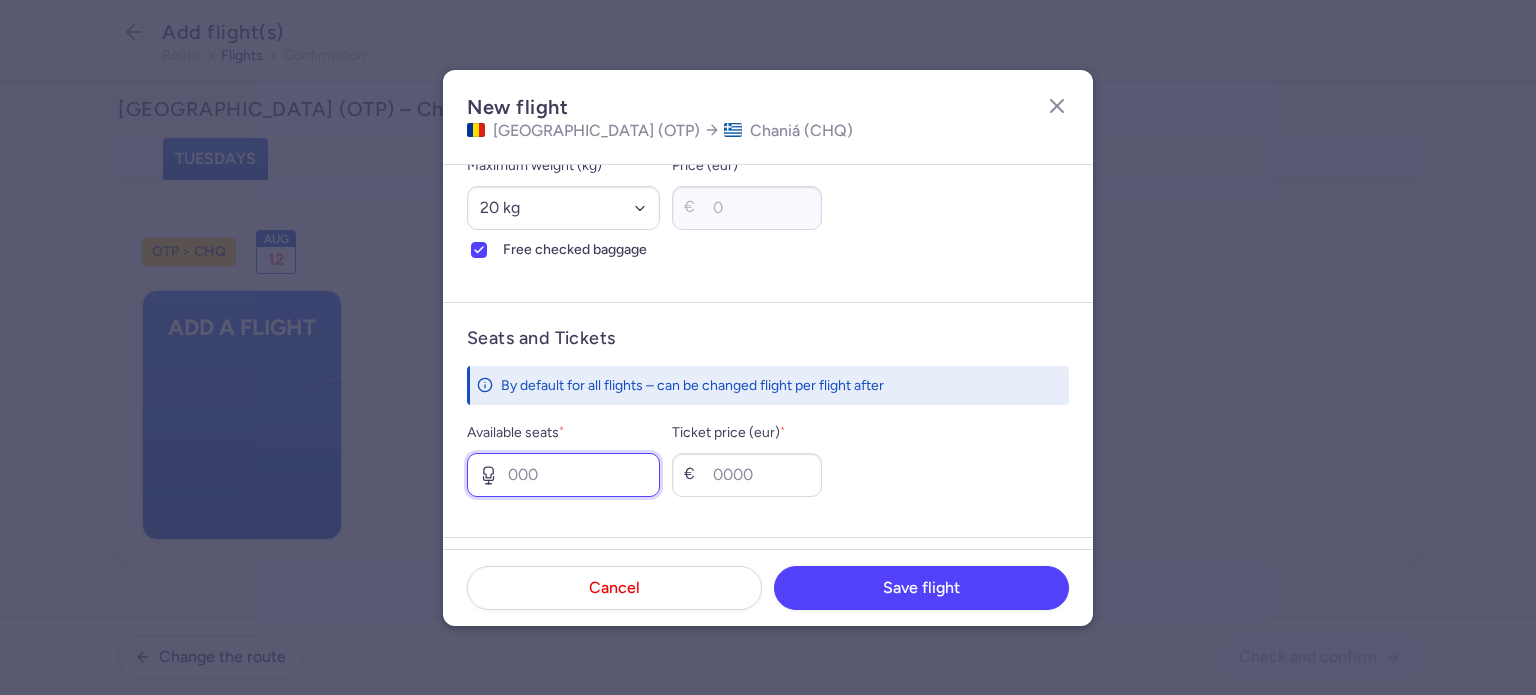 click on "Available seats  *" at bounding box center (563, 475) 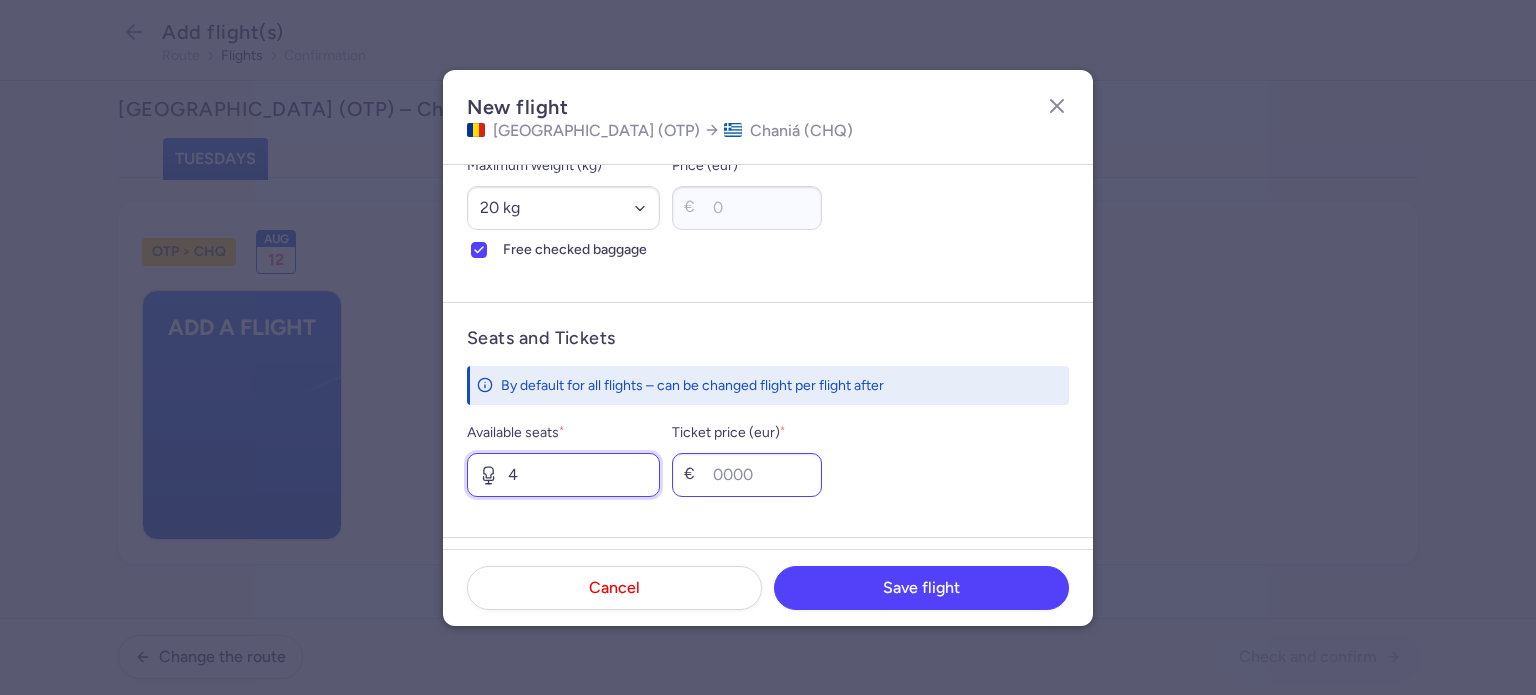 type on "4" 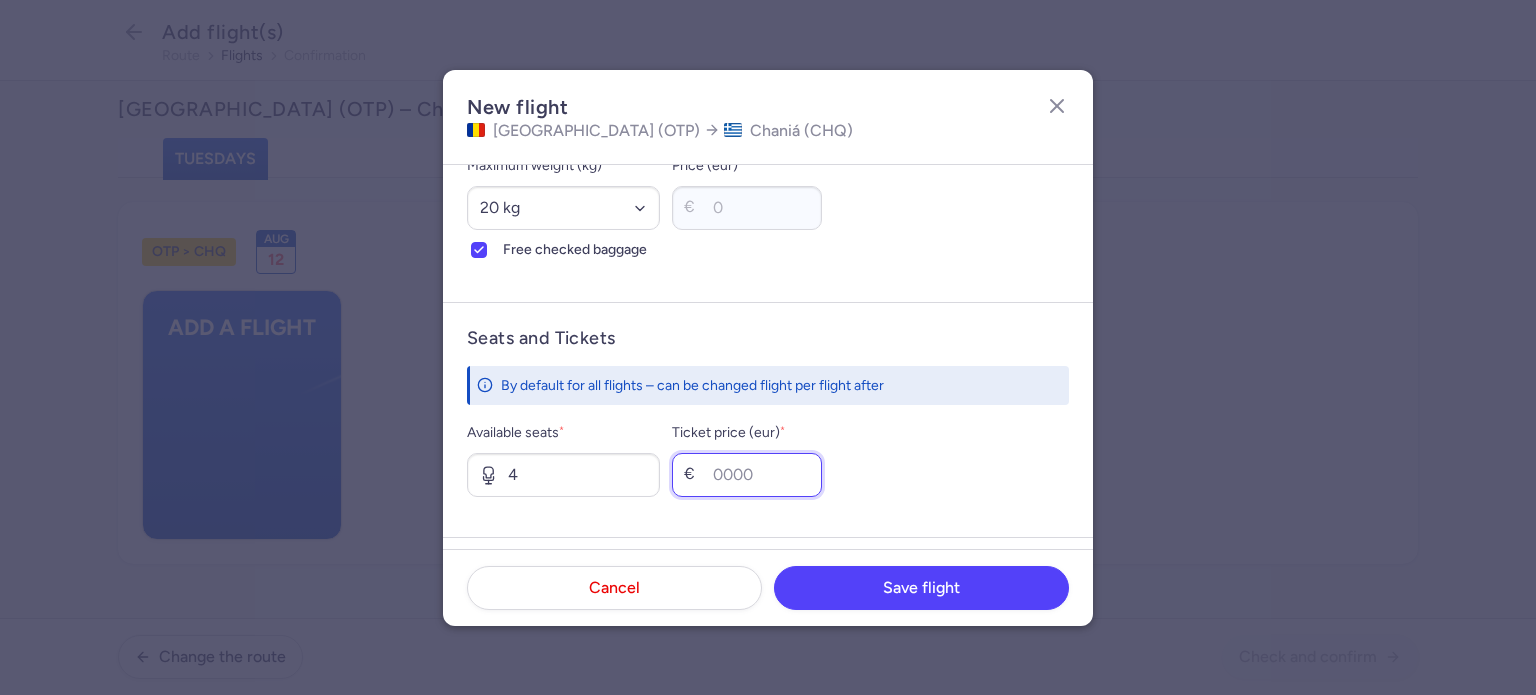click on "Ticket price (eur)  *" at bounding box center (747, 475) 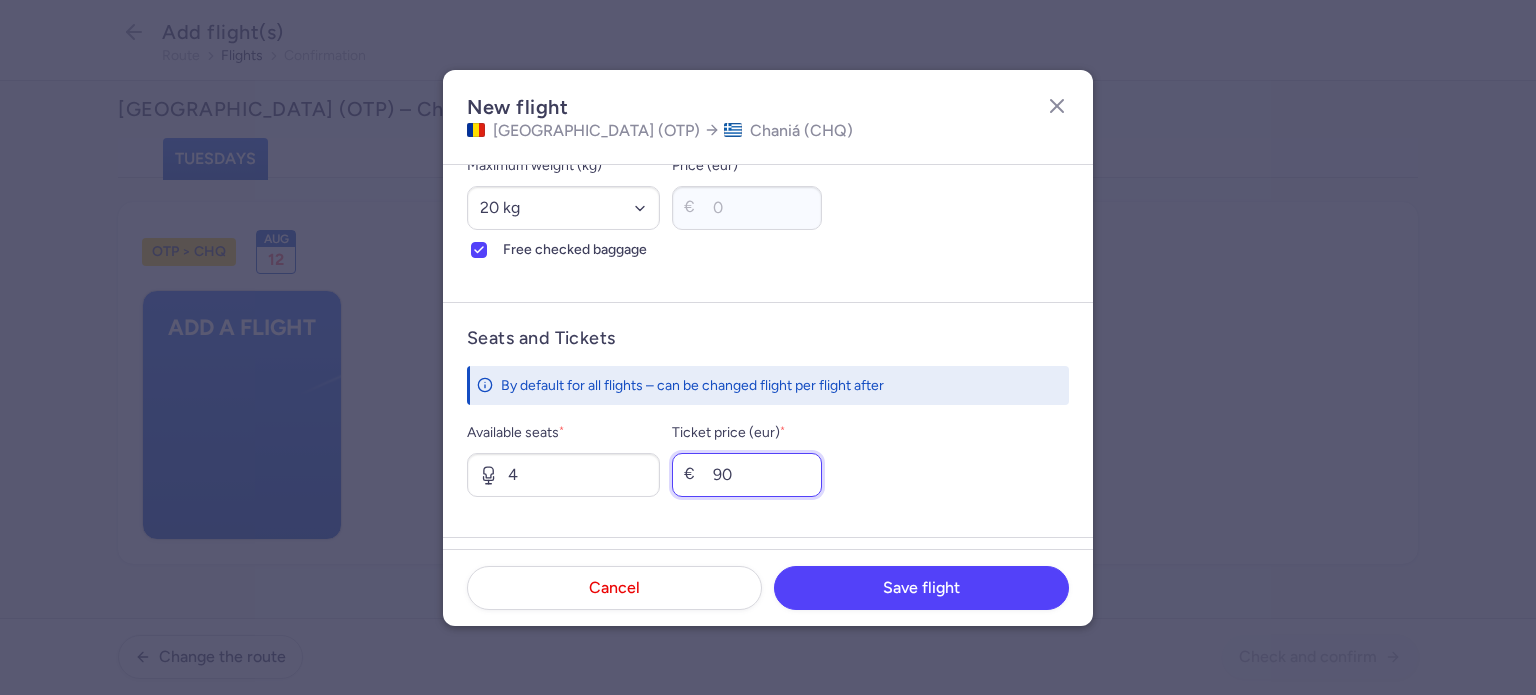 type on "90" 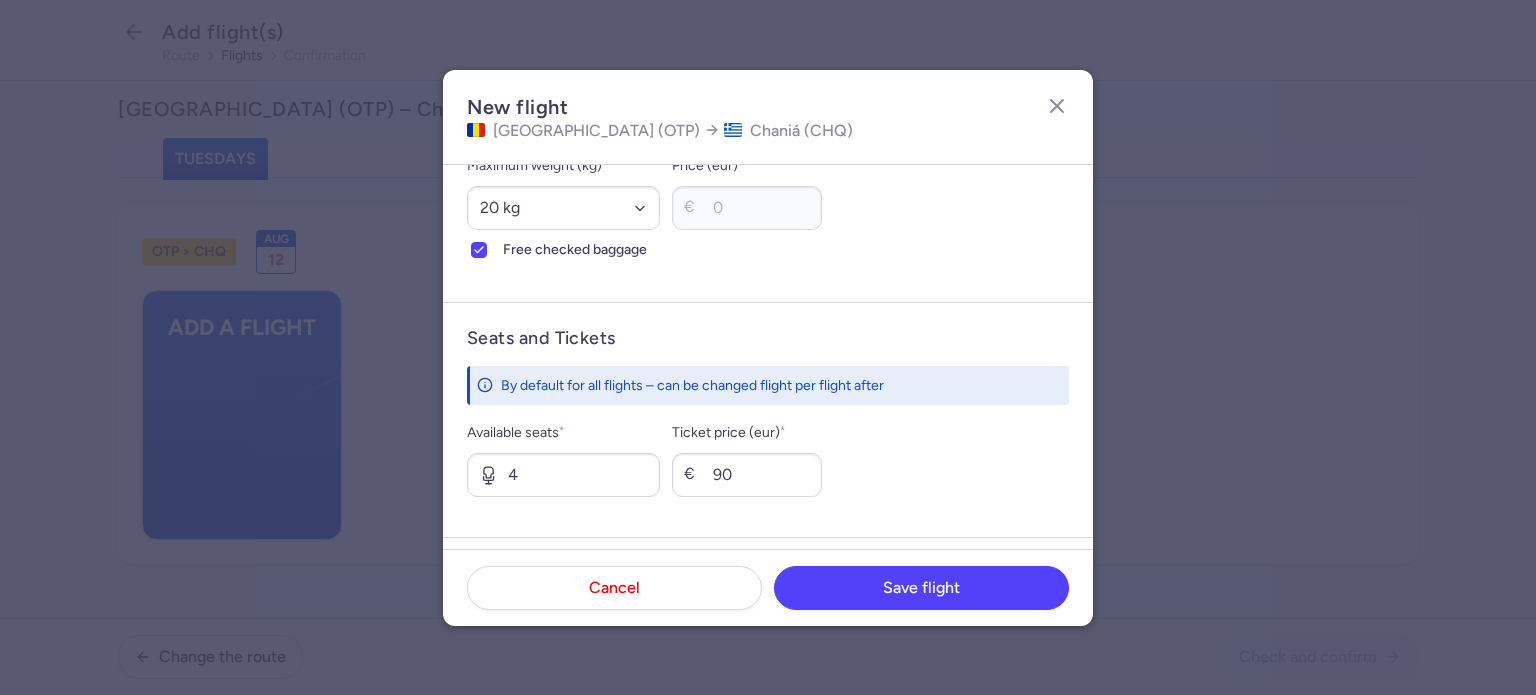click on "Available seats  * 4 Ticket price (eur)  * € 90" at bounding box center (768, 459) 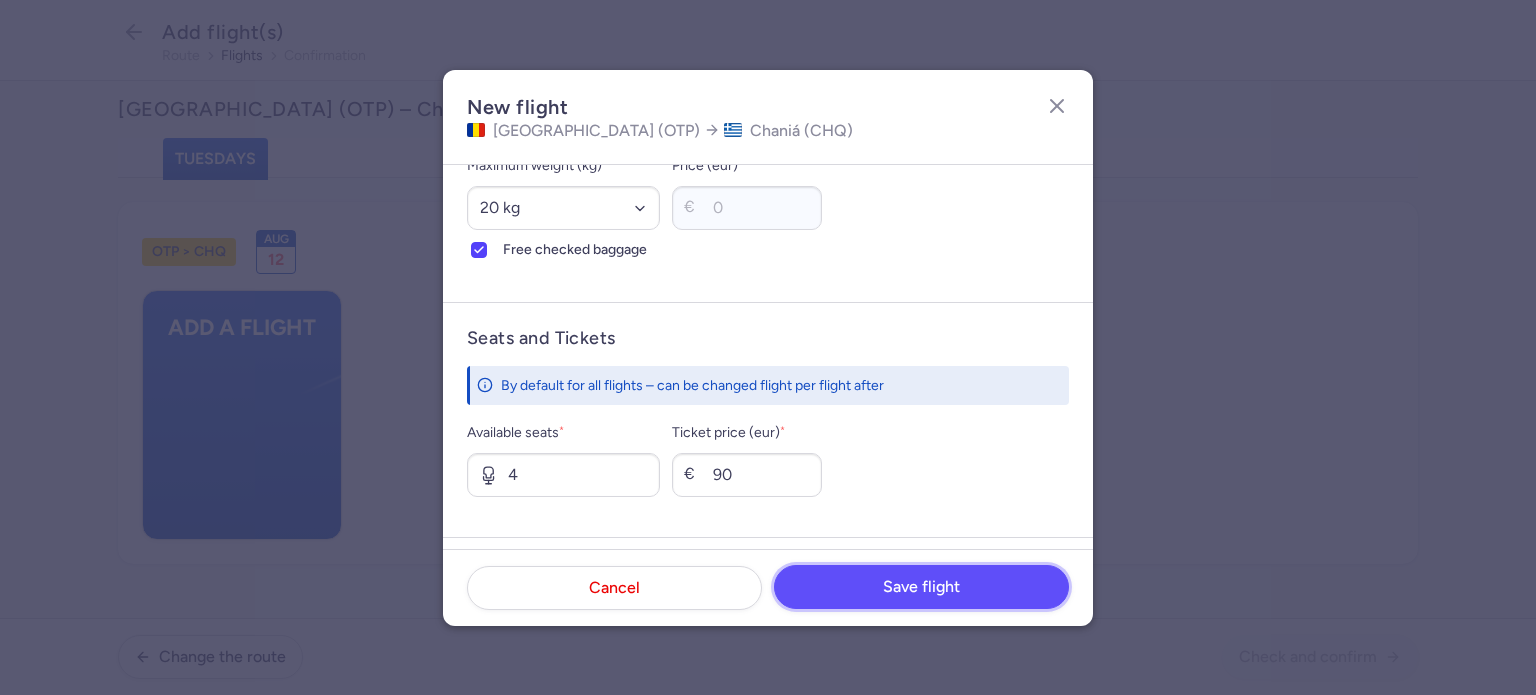 click on "Save flight" at bounding box center (921, 587) 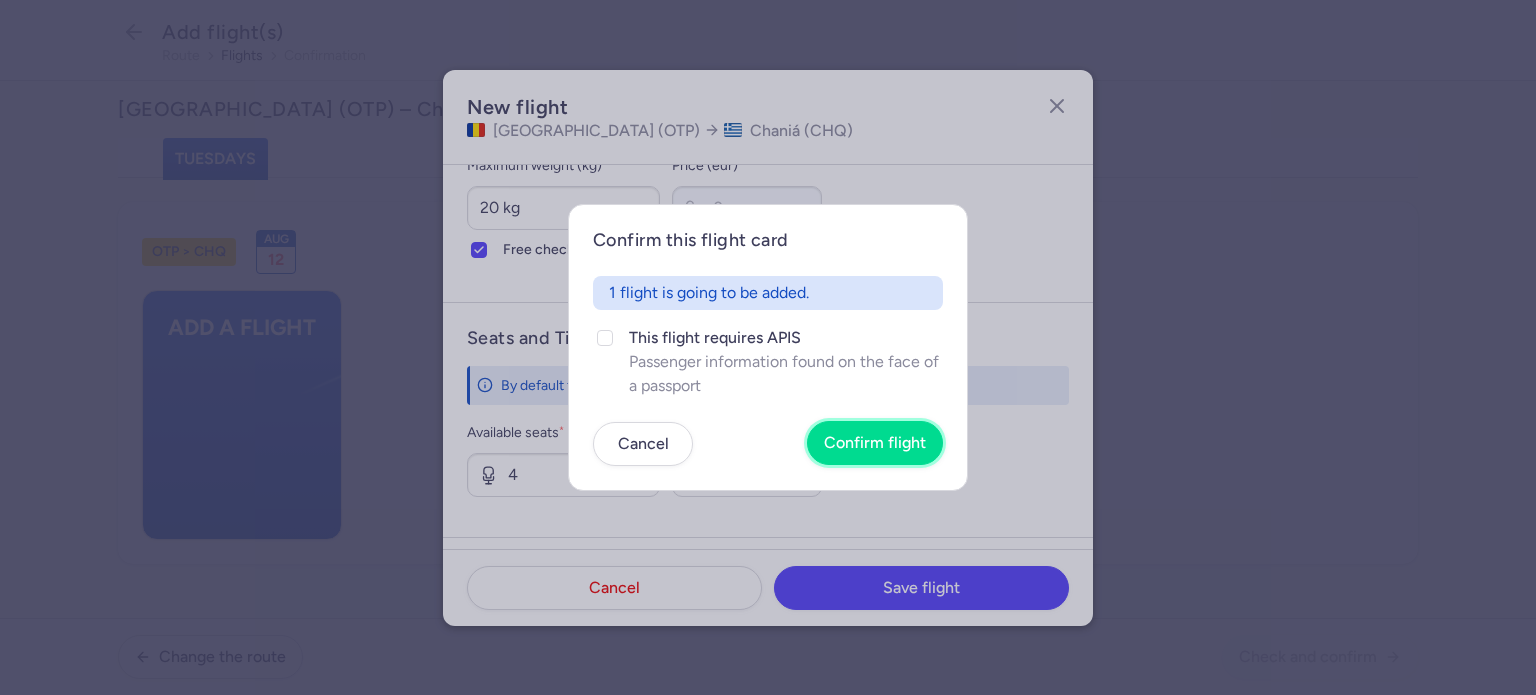 drag, startPoint x: 897, startPoint y: 443, endPoint x: 1406, endPoint y: 410, distance: 510.06863 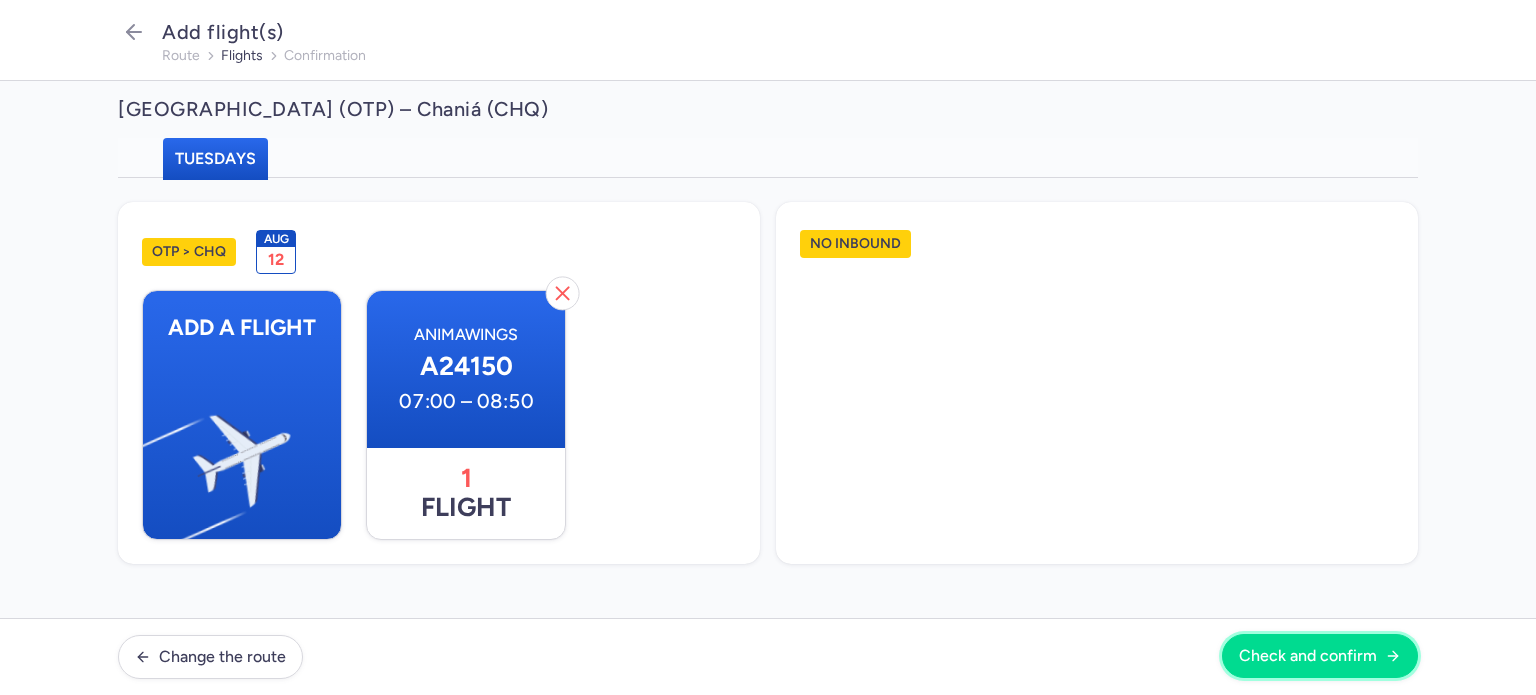 click on "Check and confirm" at bounding box center (1320, 656) 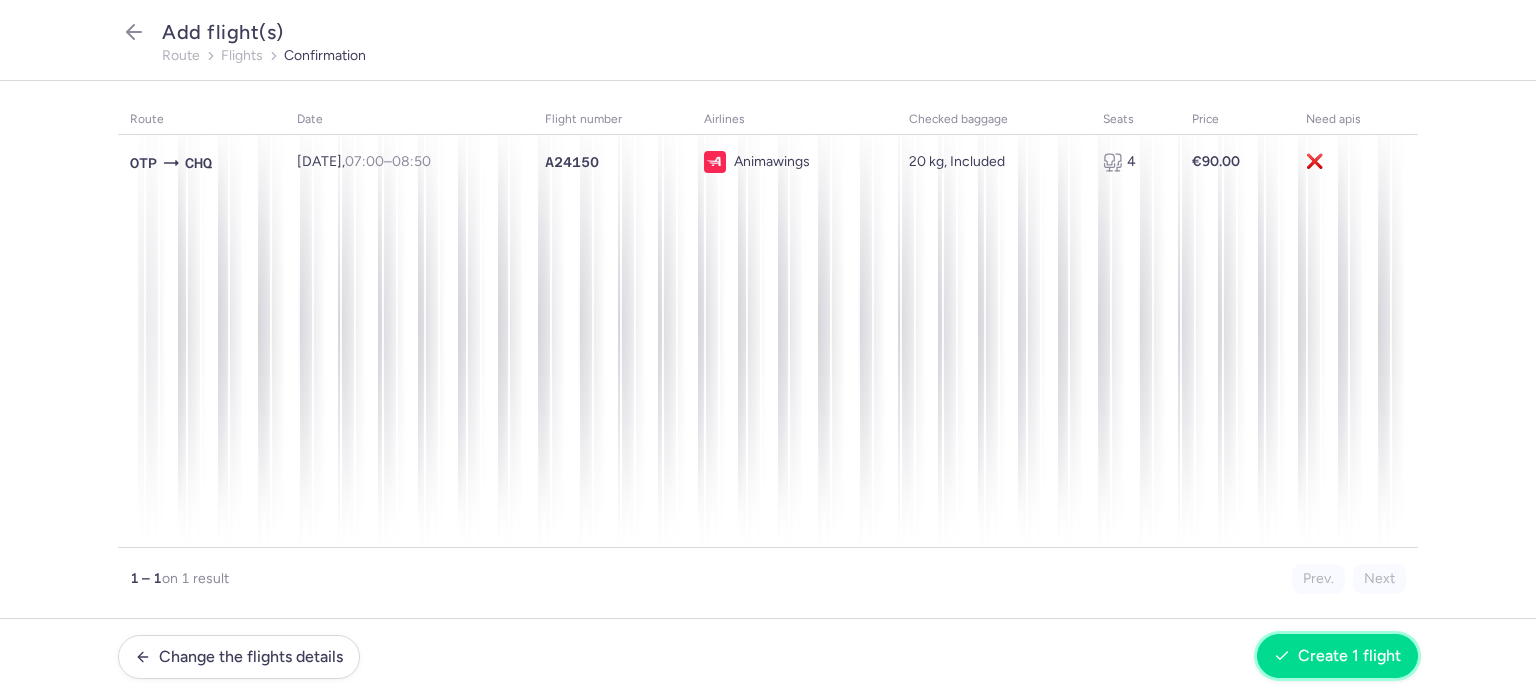 click on "Create 1 flight" at bounding box center [1349, 656] 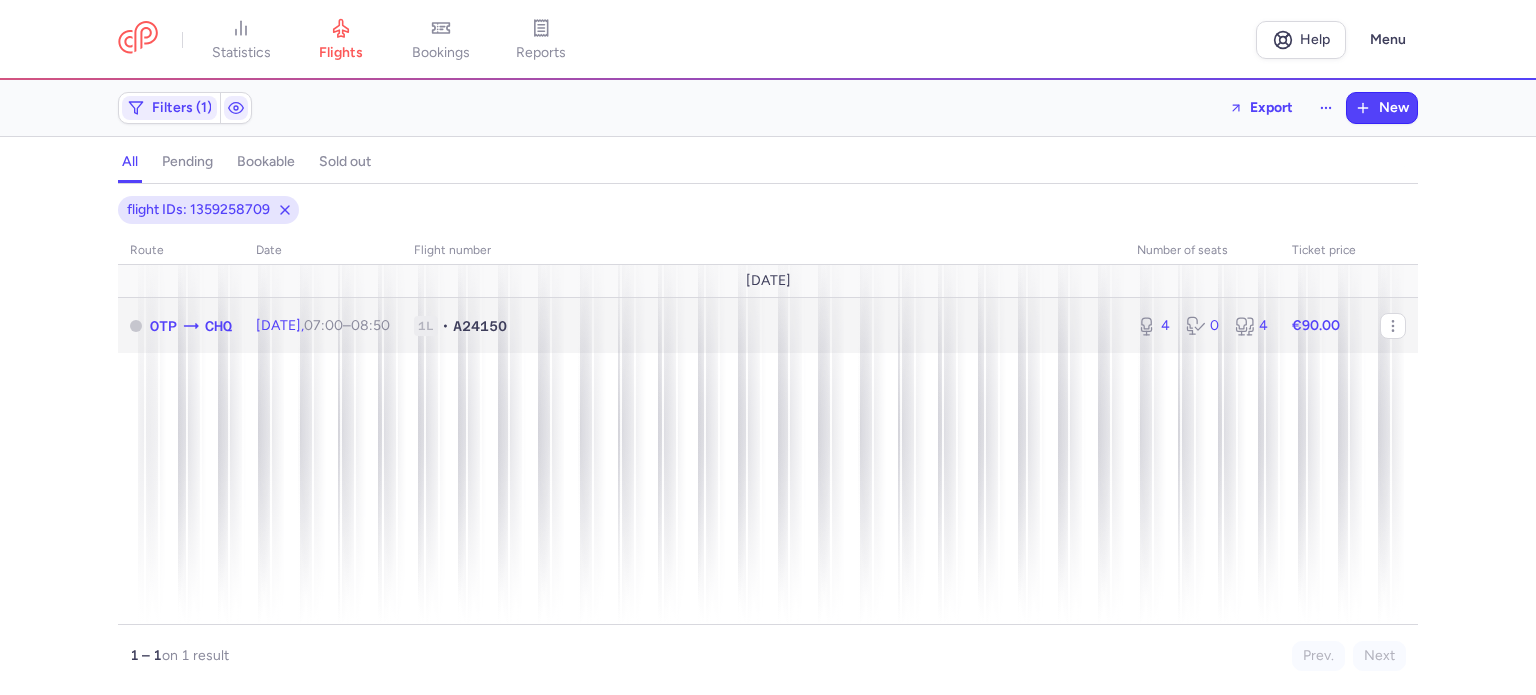 click on "07:00" at bounding box center [323, 325] 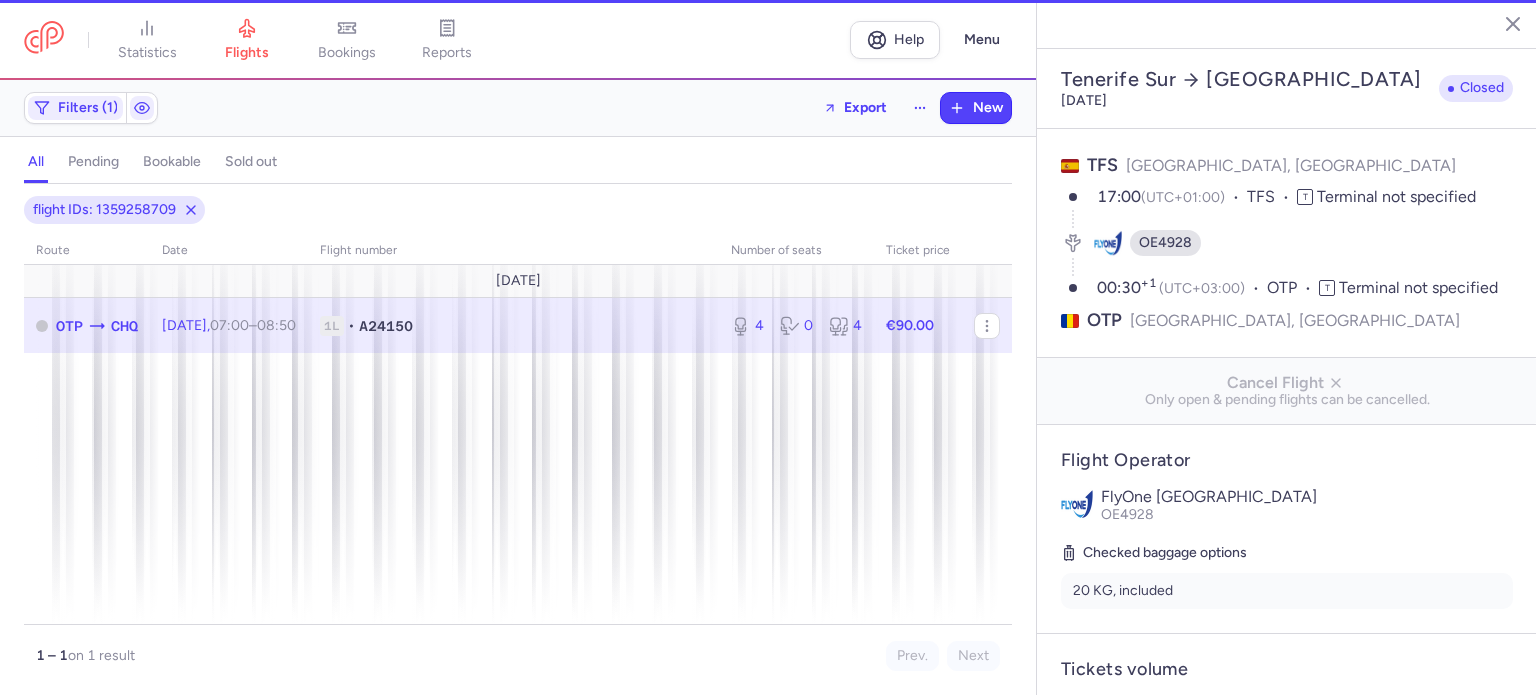 type on "4" 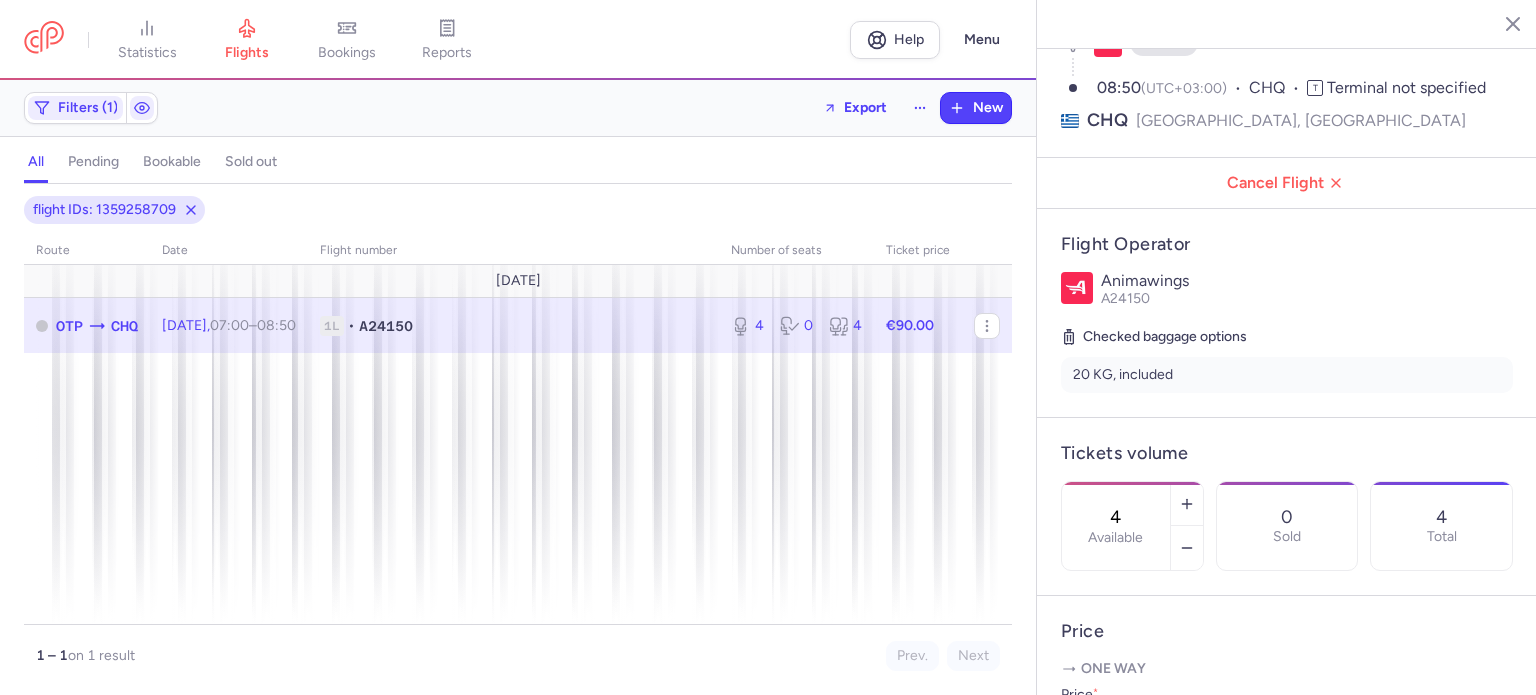 scroll, scrollTop: 0, scrollLeft: 0, axis: both 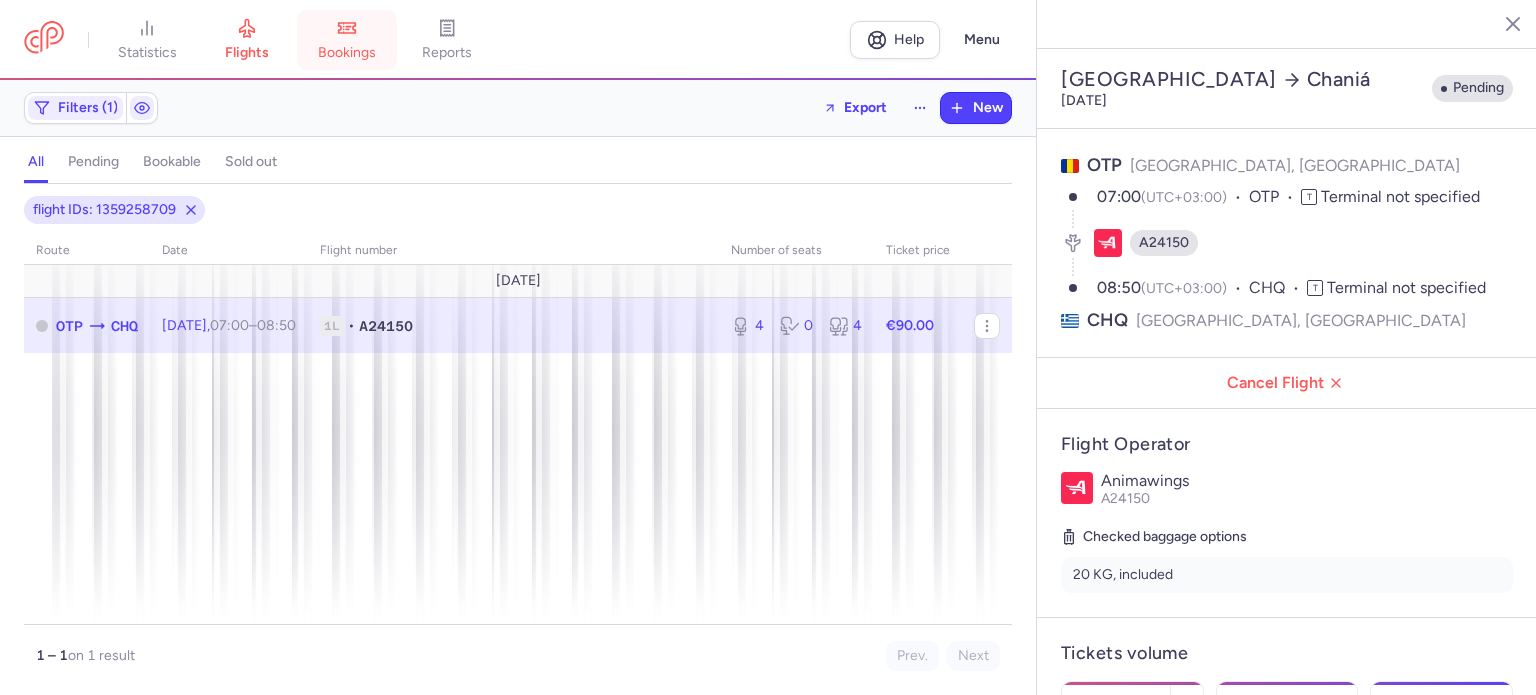 click on "bookings" at bounding box center (347, 53) 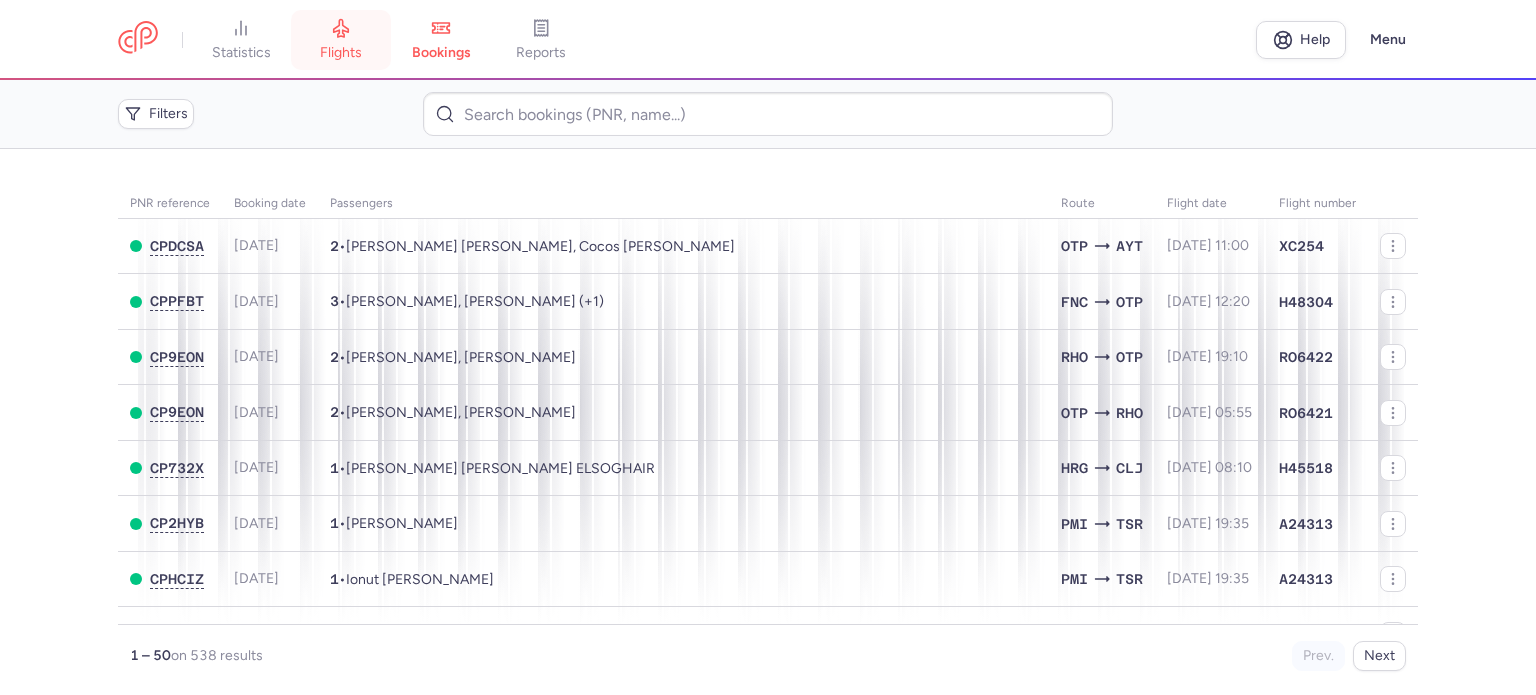 click on "flights" at bounding box center [341, 53] 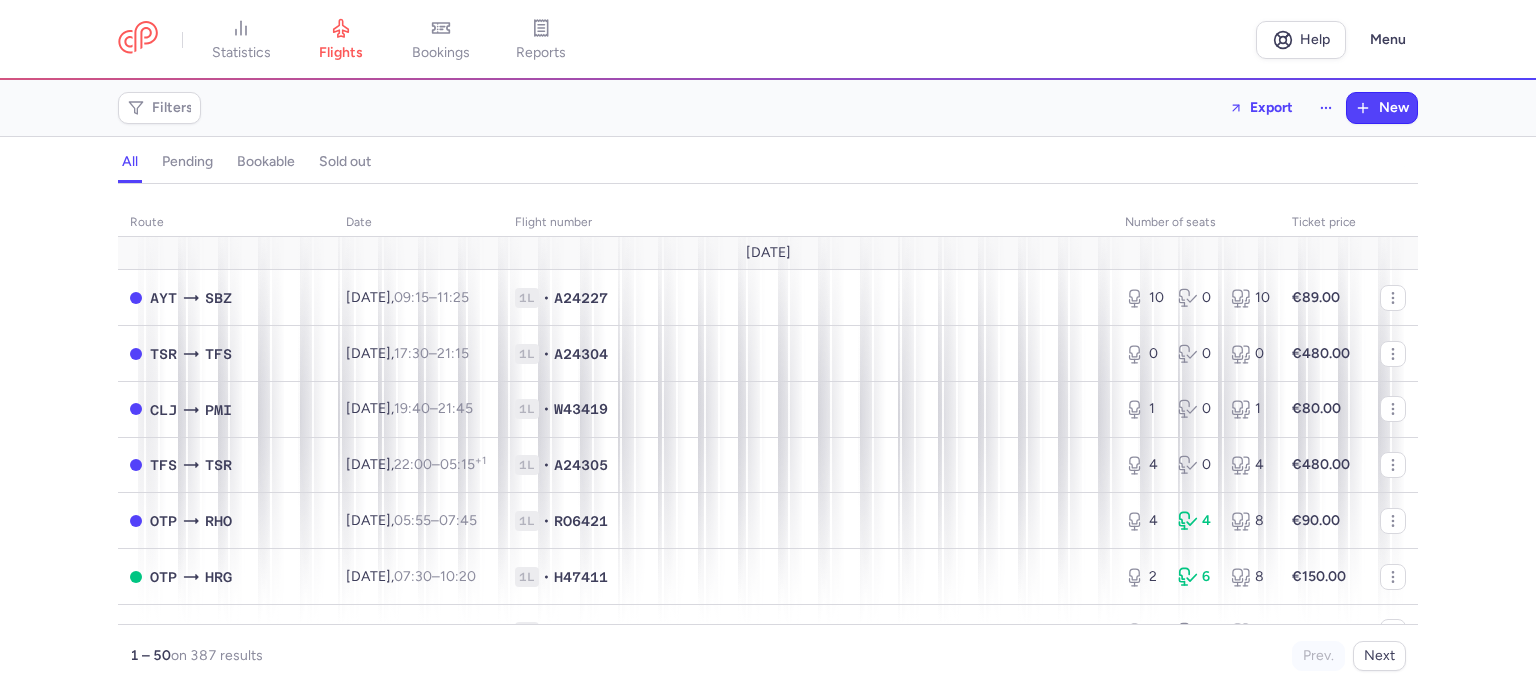 click on "pending" at bounding box center [187, 162] 